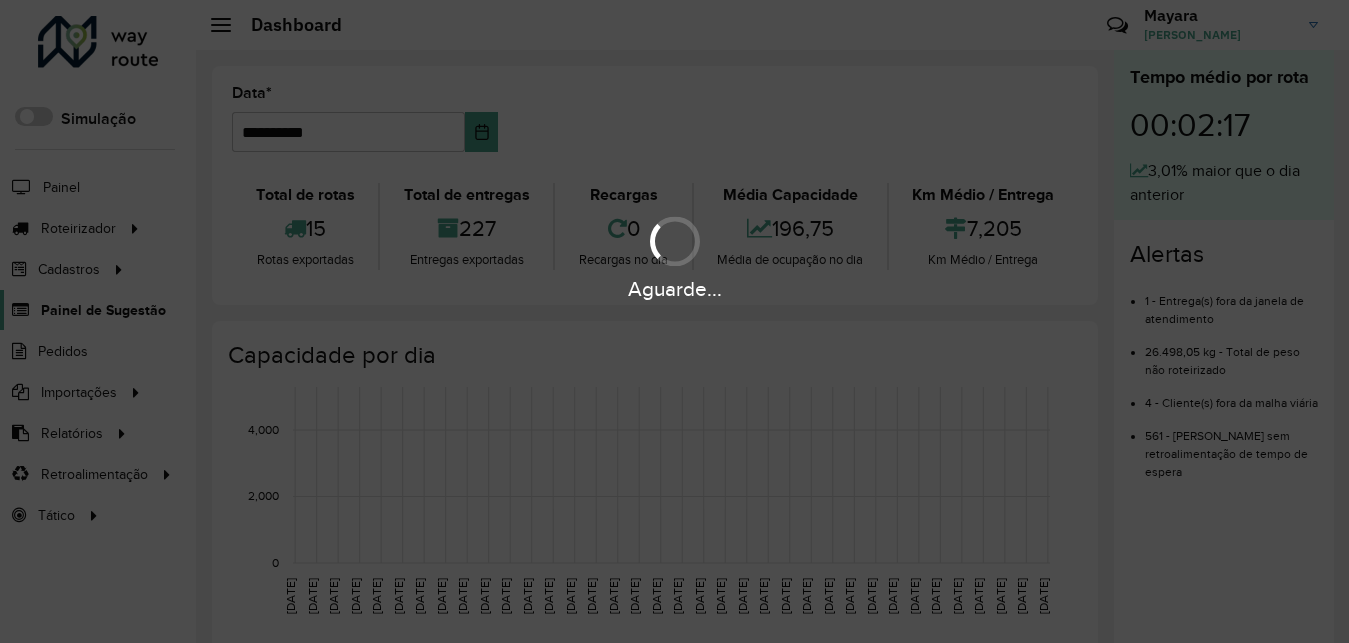 scroll, scrollTop: 0, scrollLeft: 0, axis: both 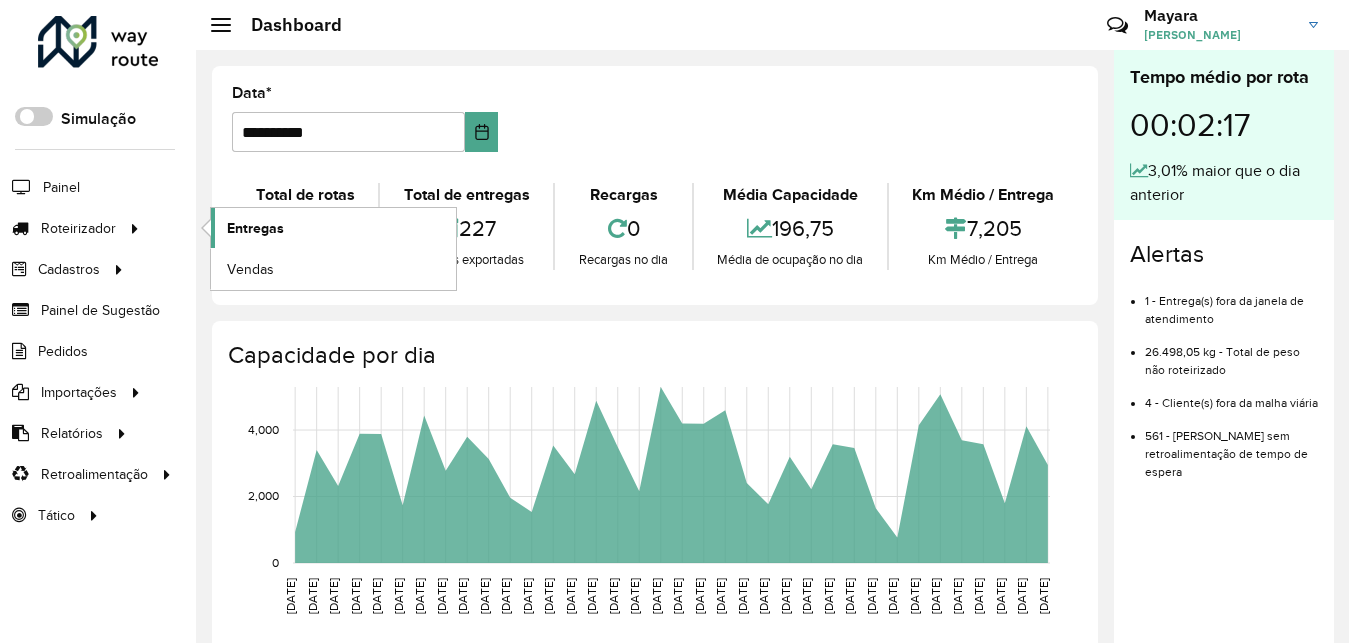 click on "Entregas" 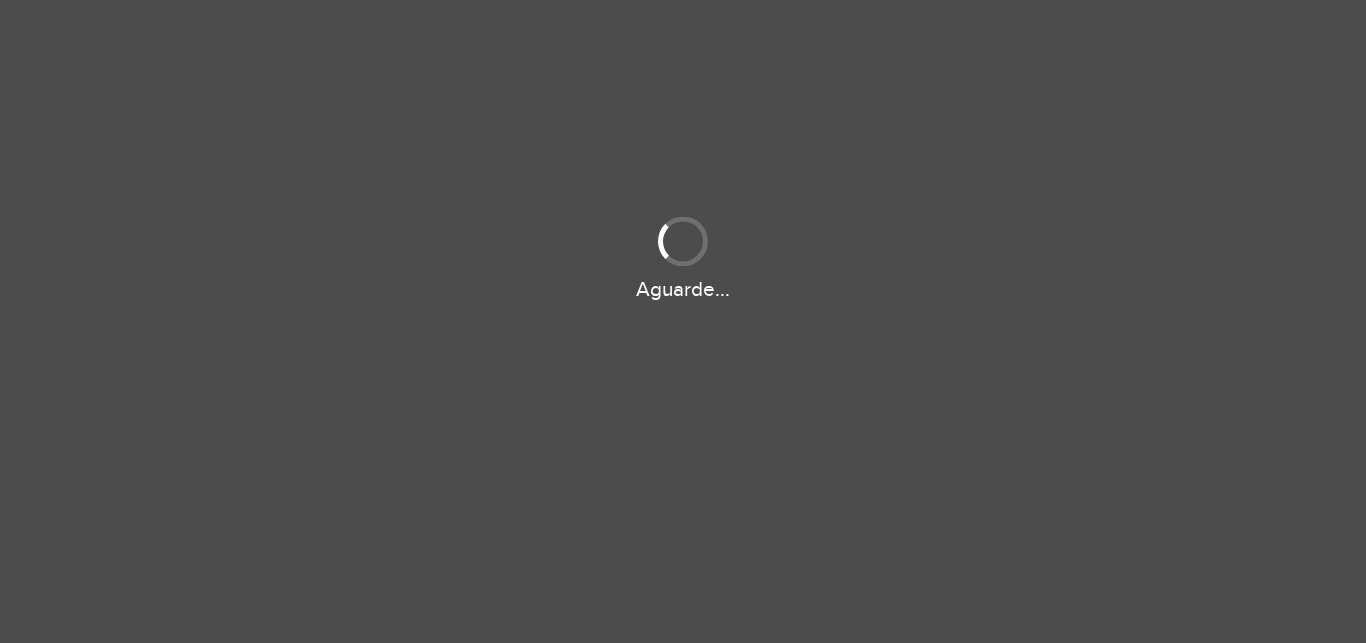 scroll, scrollTop: 0, scrollLeft: 0, axis: both 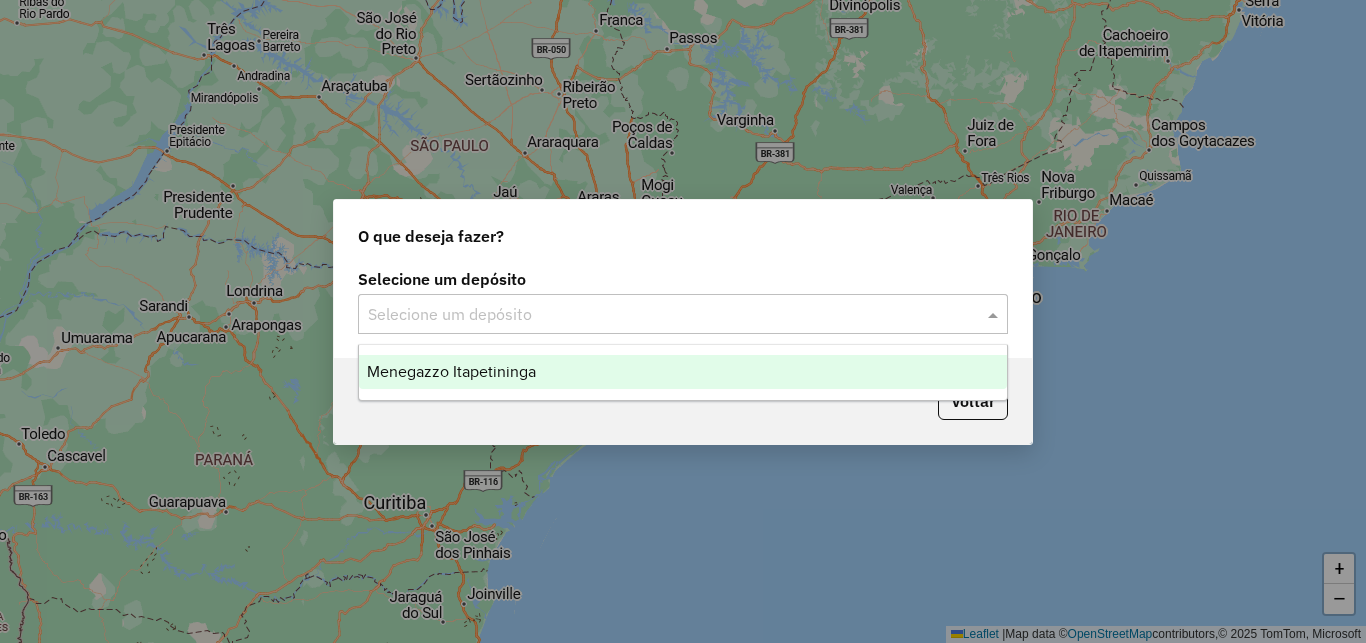 click 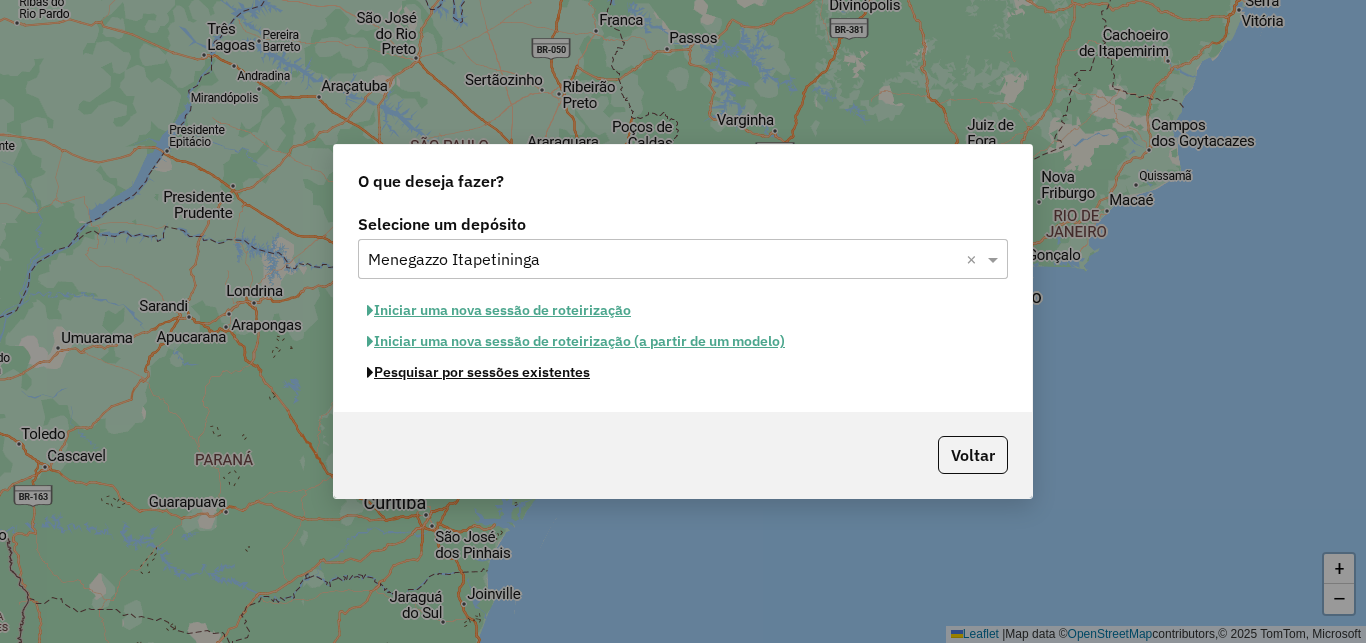 click on "Pesquisar por sessões existentes" 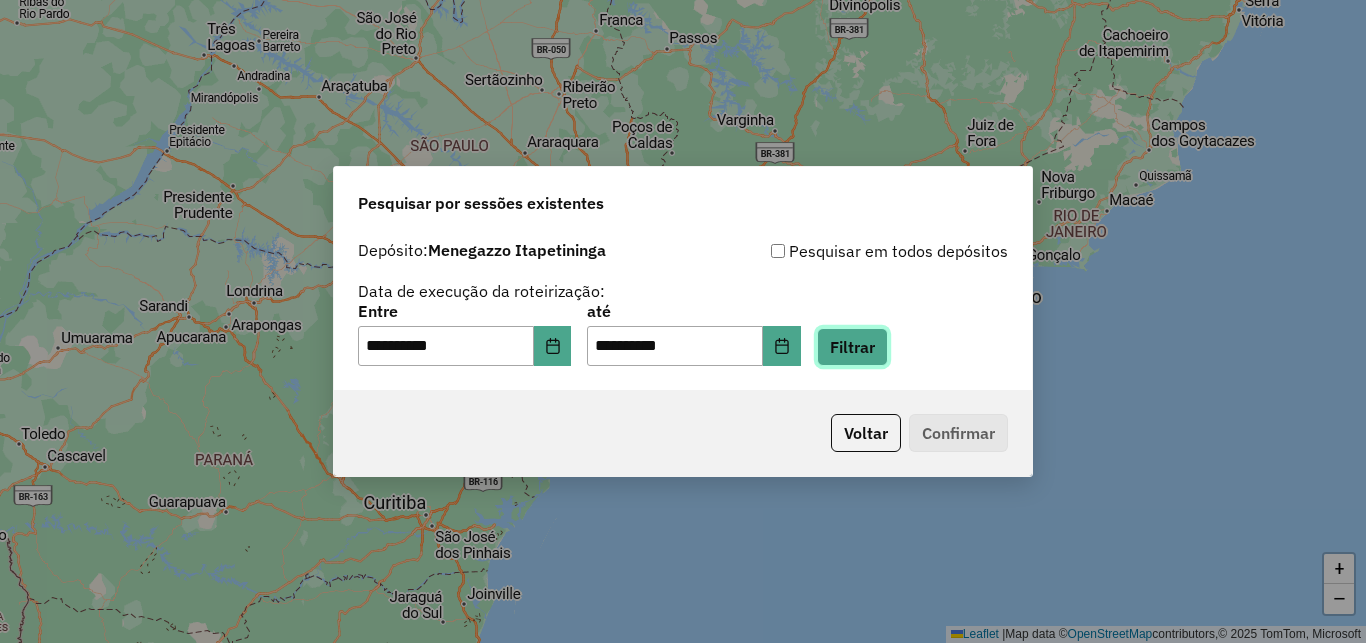 click on "Filtrar" 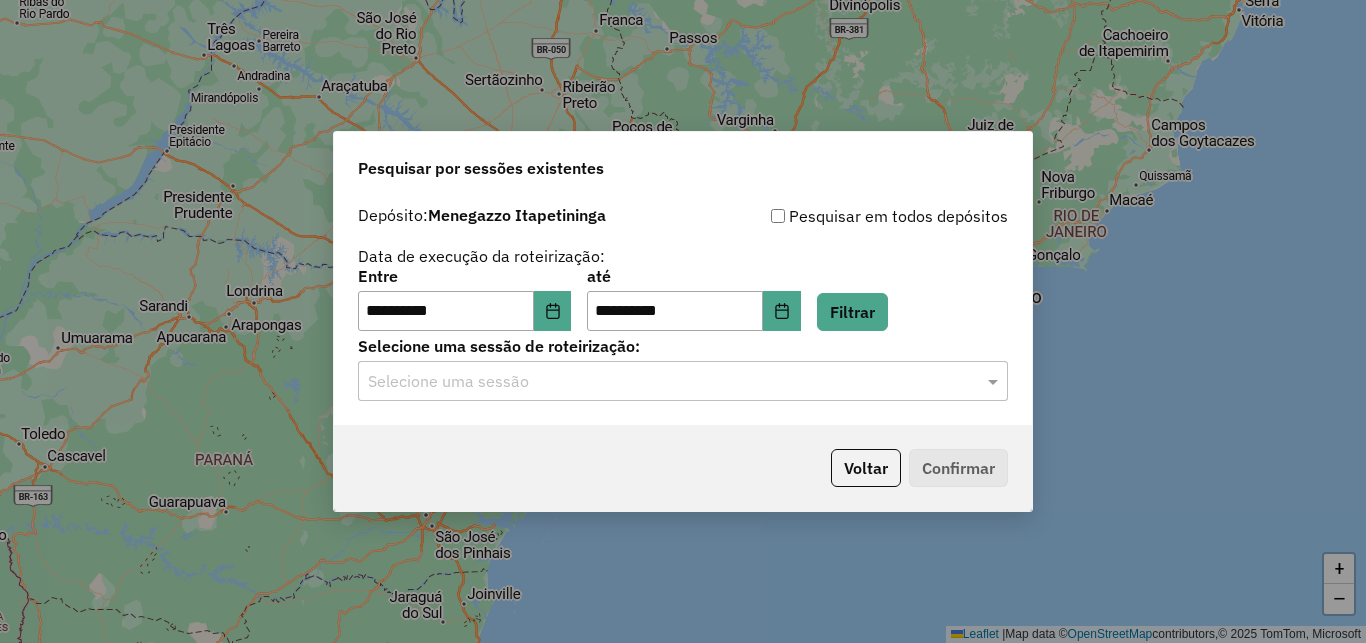 click on "Selecione uma sessão" 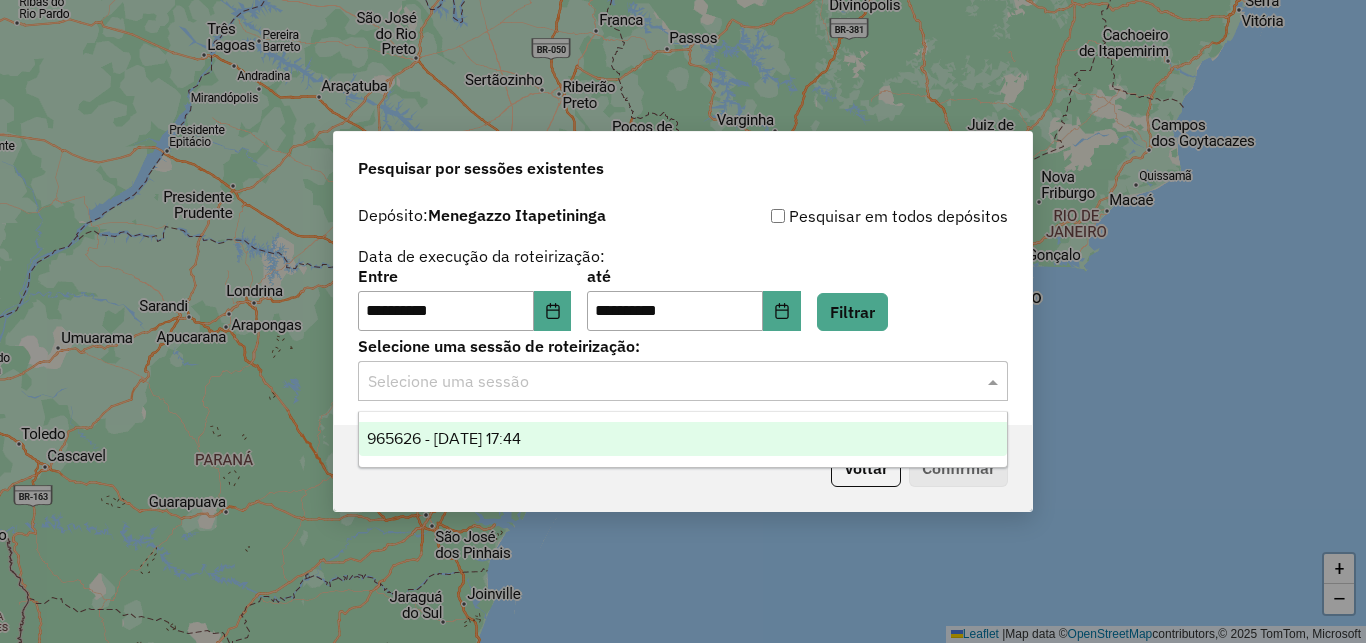 click on "965626 - [DATE] 17:44" at bounding box center [683, 439] 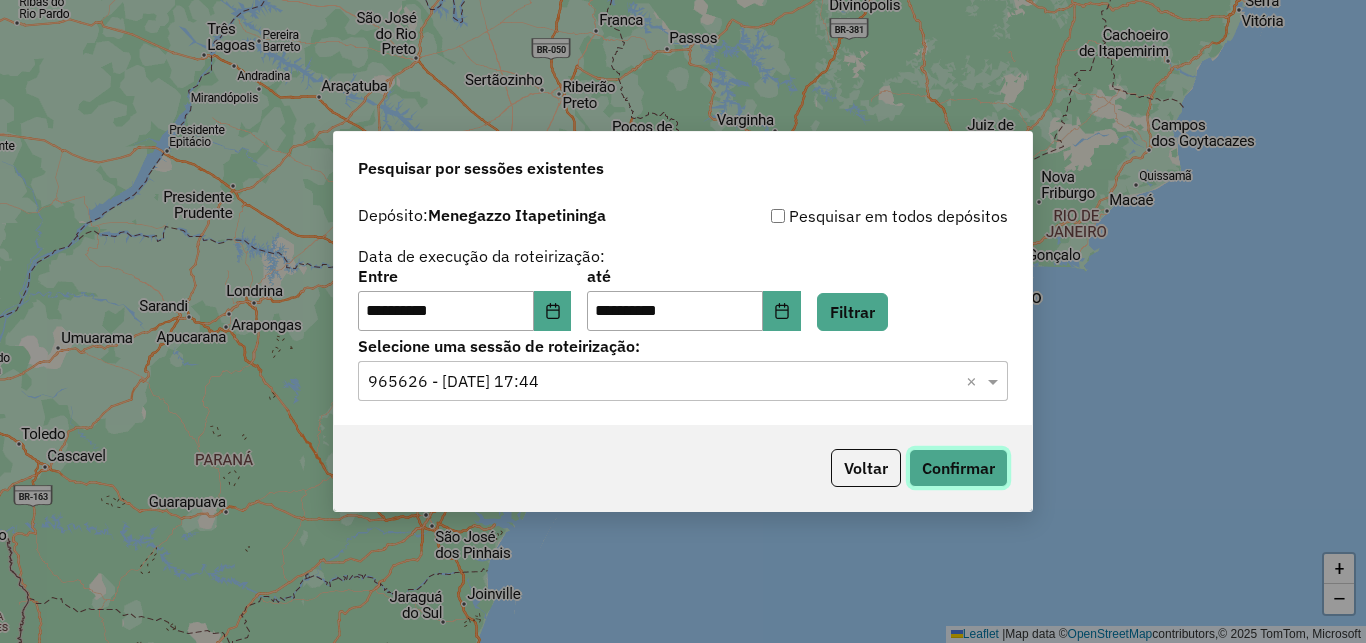 click on "Confirmar" 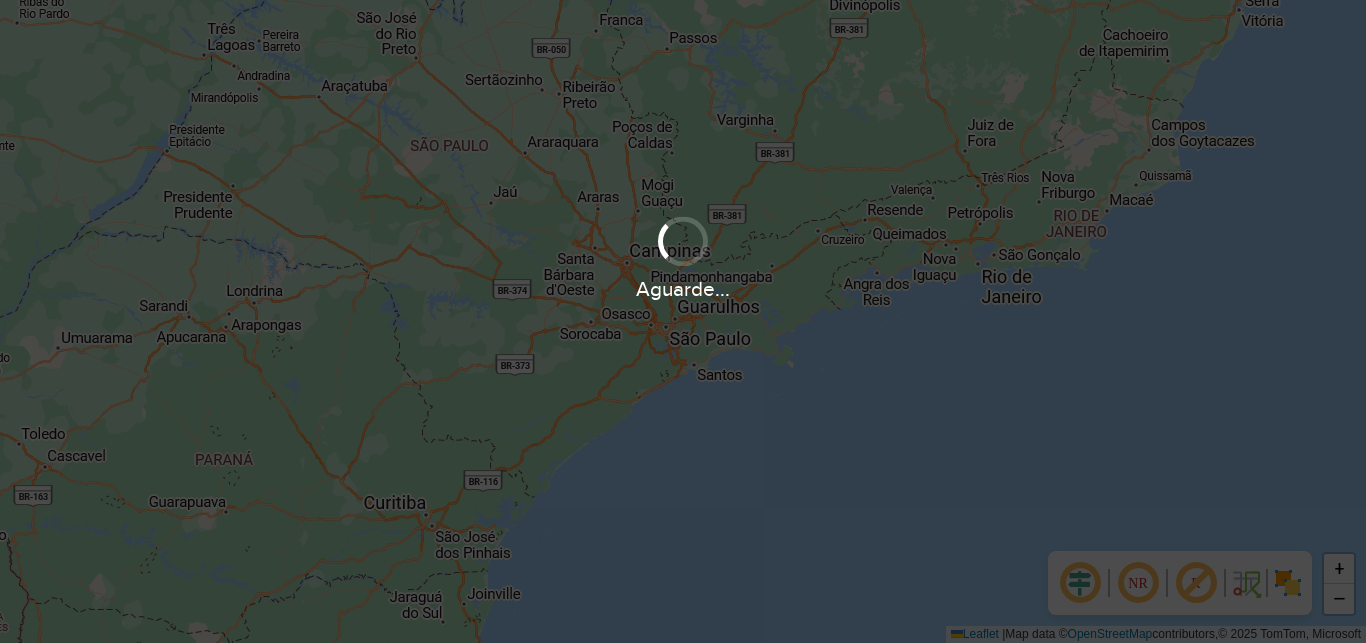 scroll, scrollTop: 0, scrollLeft: 0, axis: both 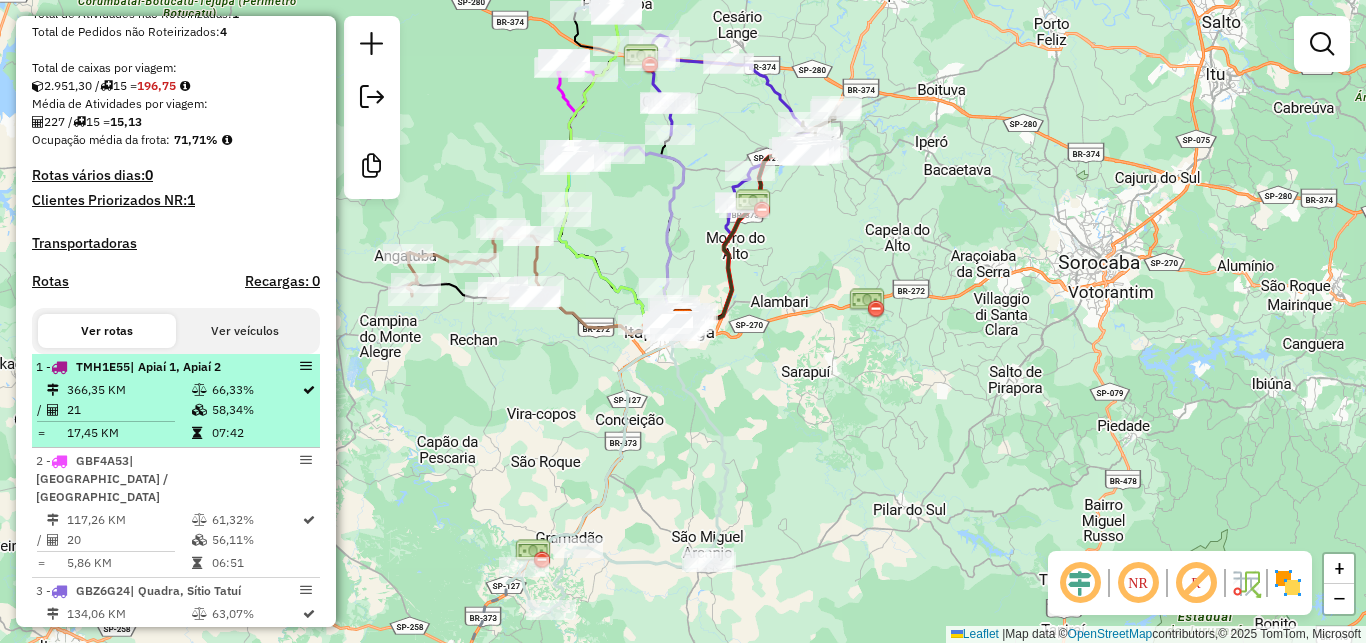 click at bounding box center (201, 390) 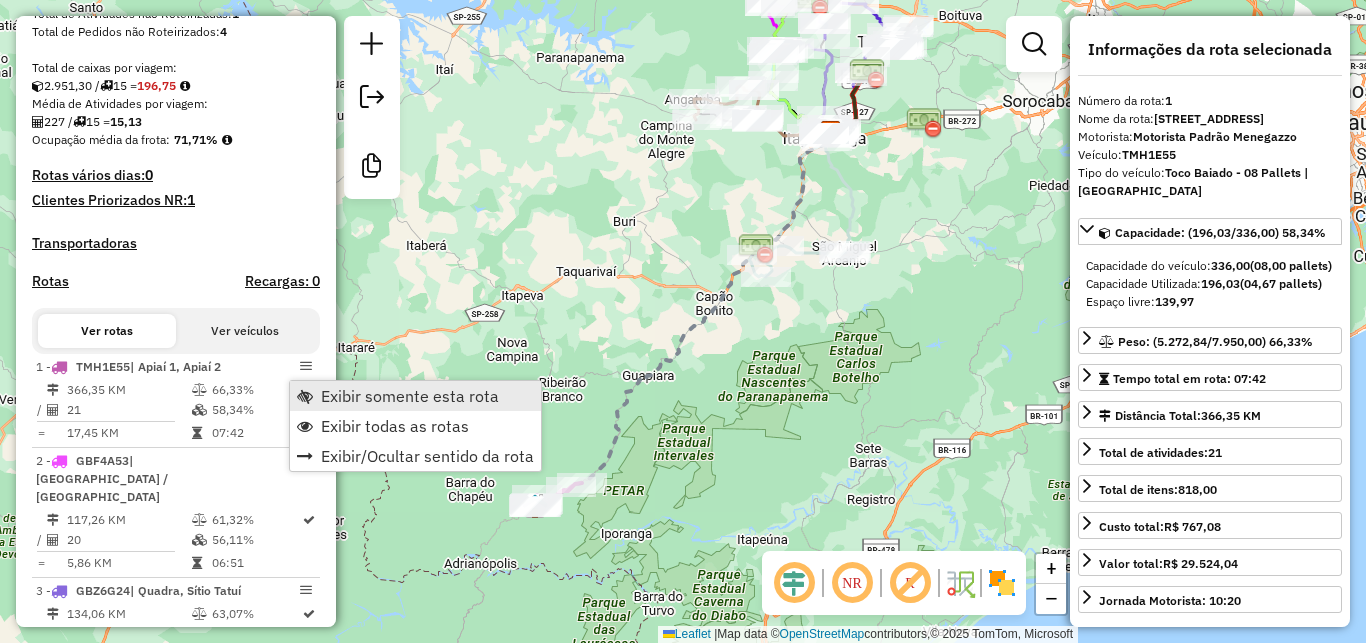 click on "Exibir somente esta rota" at bounding box center [410, 396] 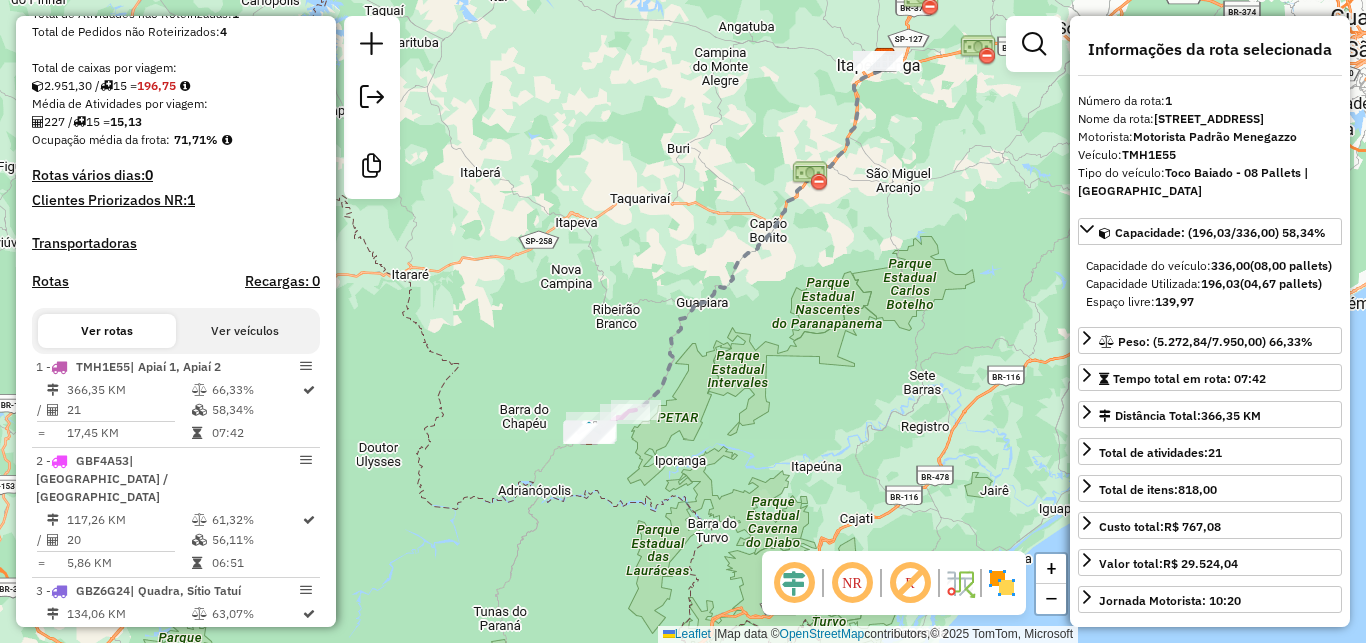 drag, startPoint x: 555, startPoint y: 426, endPoint x: 619, endPoint y: 347, distance: 101.671036 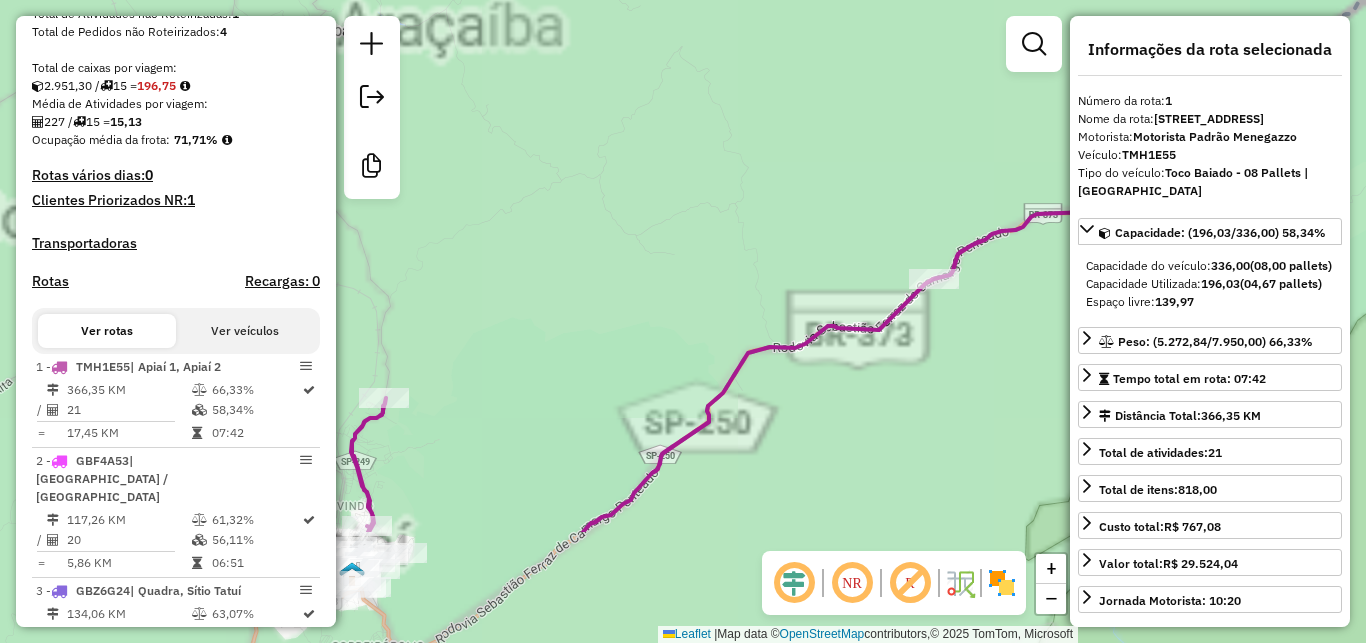 drag, startPoint x: 569, startPoint y: 454, endPoint x: 742, endPoint y: 212, distance: 297.47772 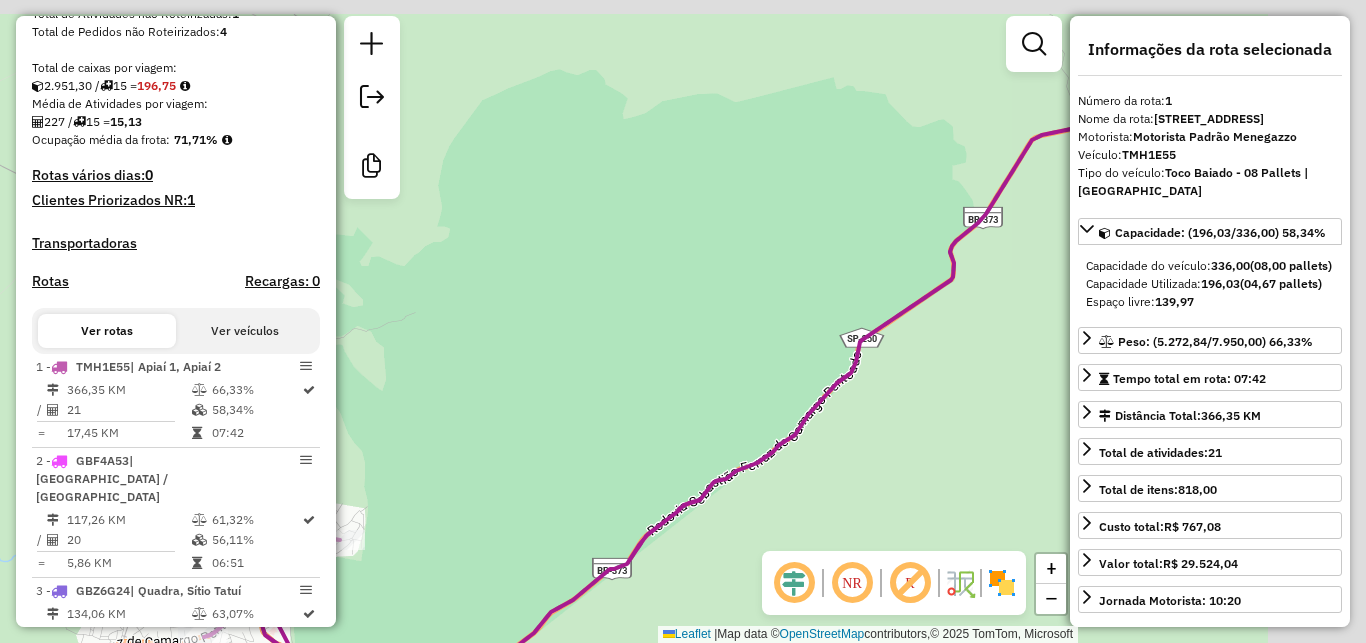drag, startPoint x: 705, startPoint y: 271, endPoint x: 544, endPoint y: 376, distance: 192.21342 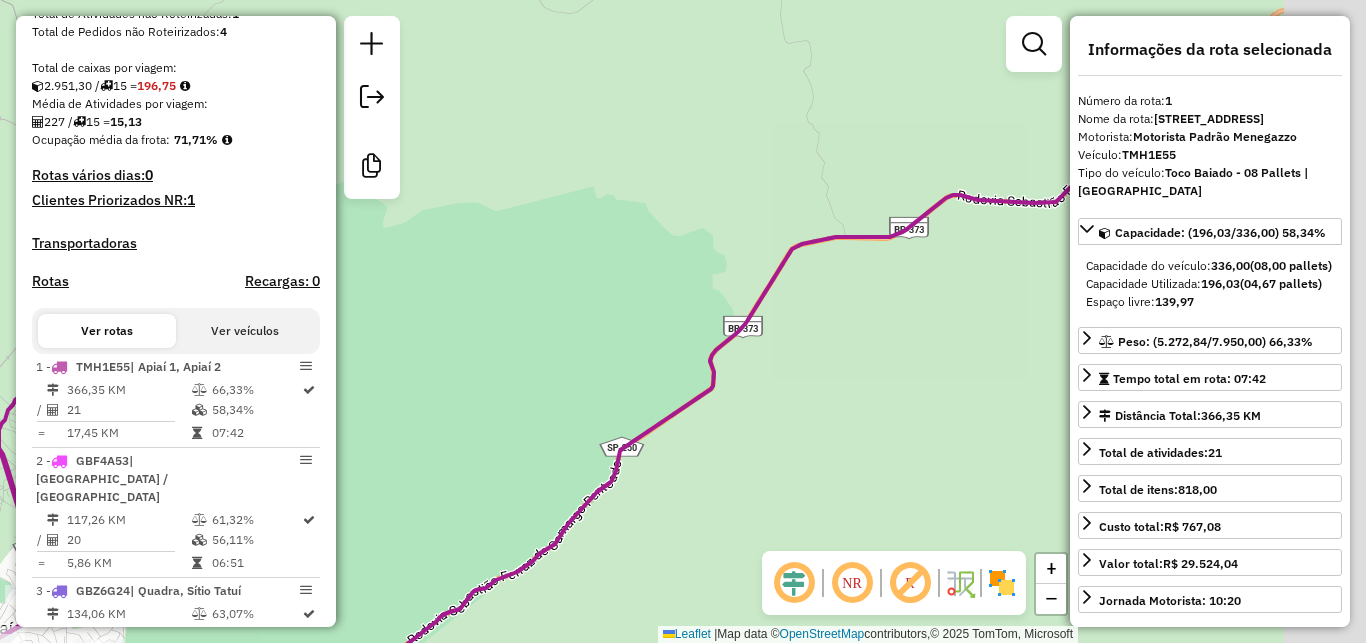 drag, startPoint x: 764, startPoint y: 226, endPoint x: 588, endPoint y: 308, distance: 194.16487 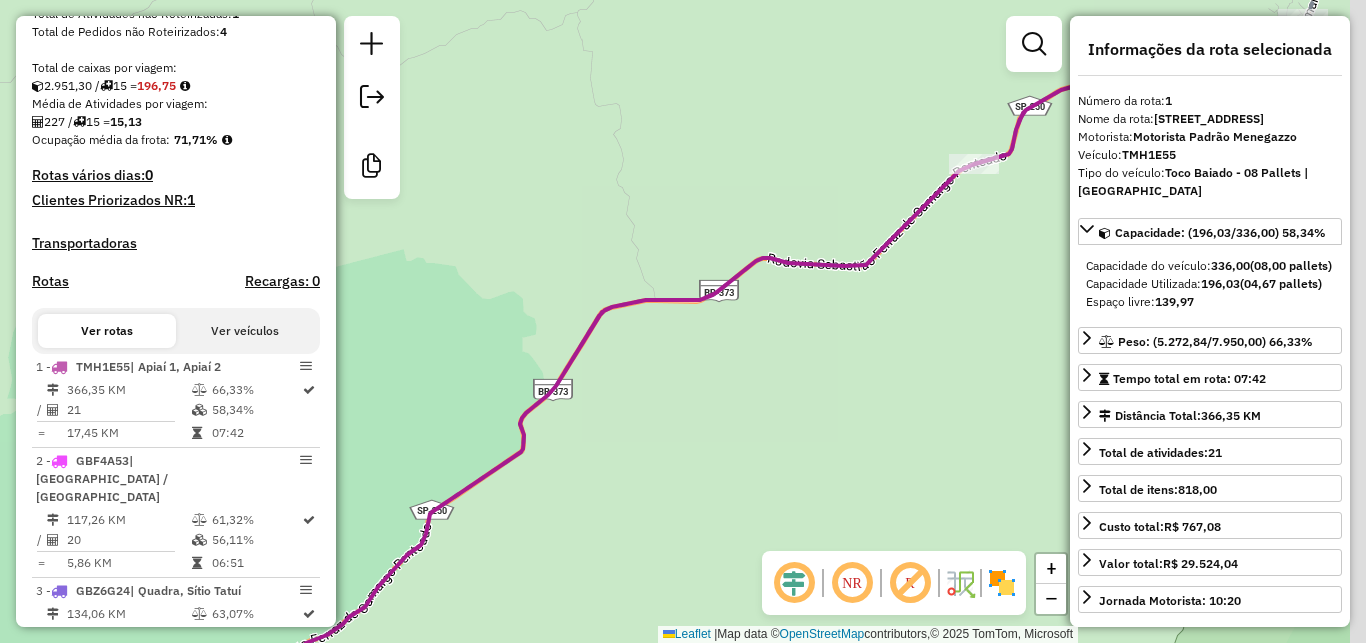 drag, startPoint x: 854, startPoint y: 197, endPoint x: 842, endPoint y: 196, distance: 12.0415945 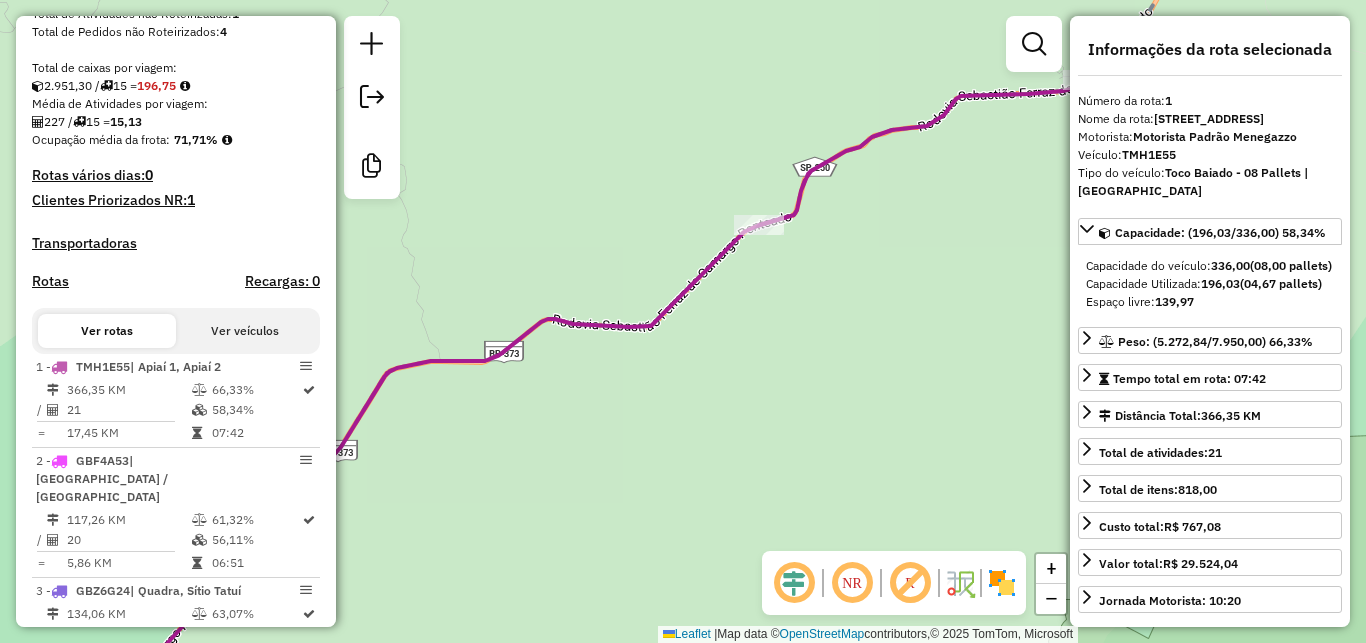 drag, startPoint x: 810, startPoint y: 215, endPoint x: 686, endPoint y: 242, distance: 126.90548 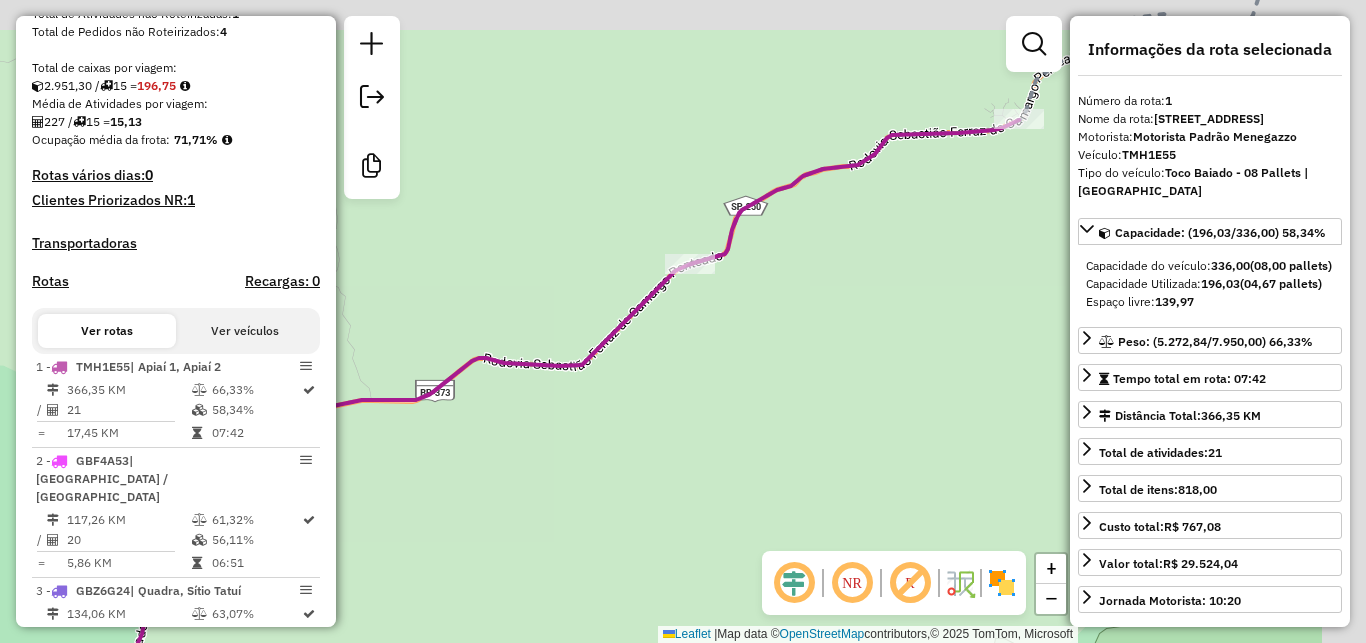 drag, startPoint x: 871, startPoint y: 274, endPoint x: 620, endPoint y: 442, distance: 302.03476 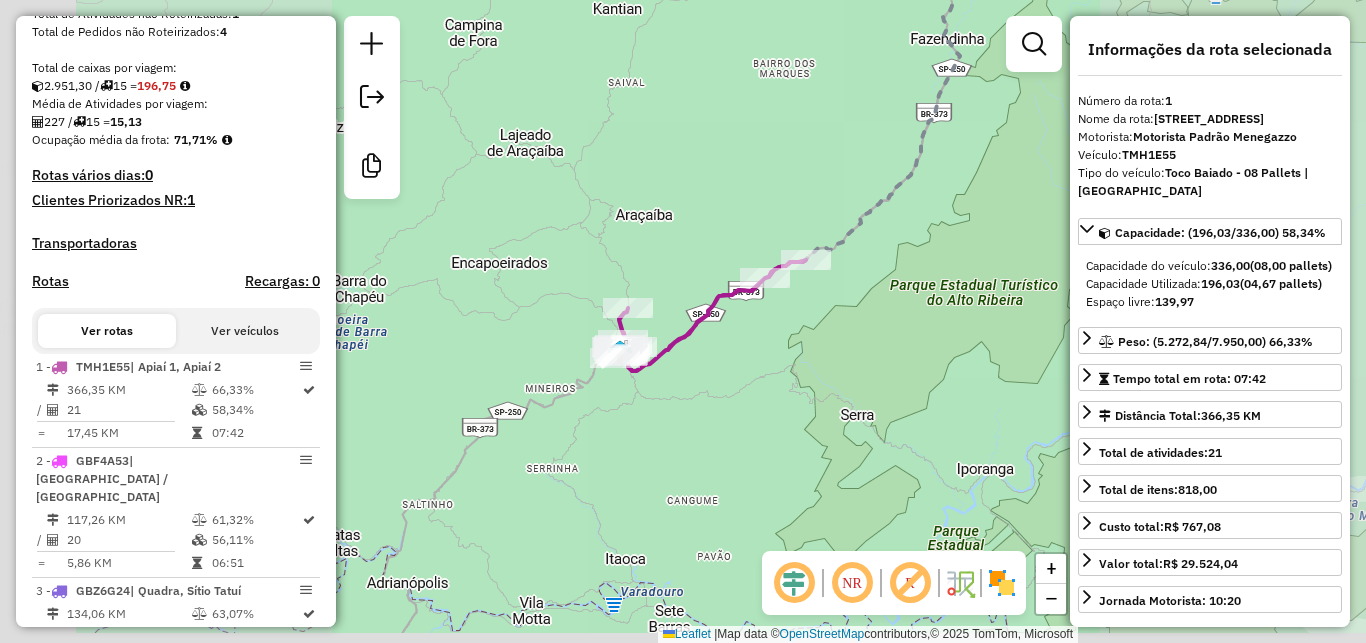 drag, startPoint x: 709, startPoint y: 416, endPoint x: 806, endPoint y: 334, distance: 127.01575 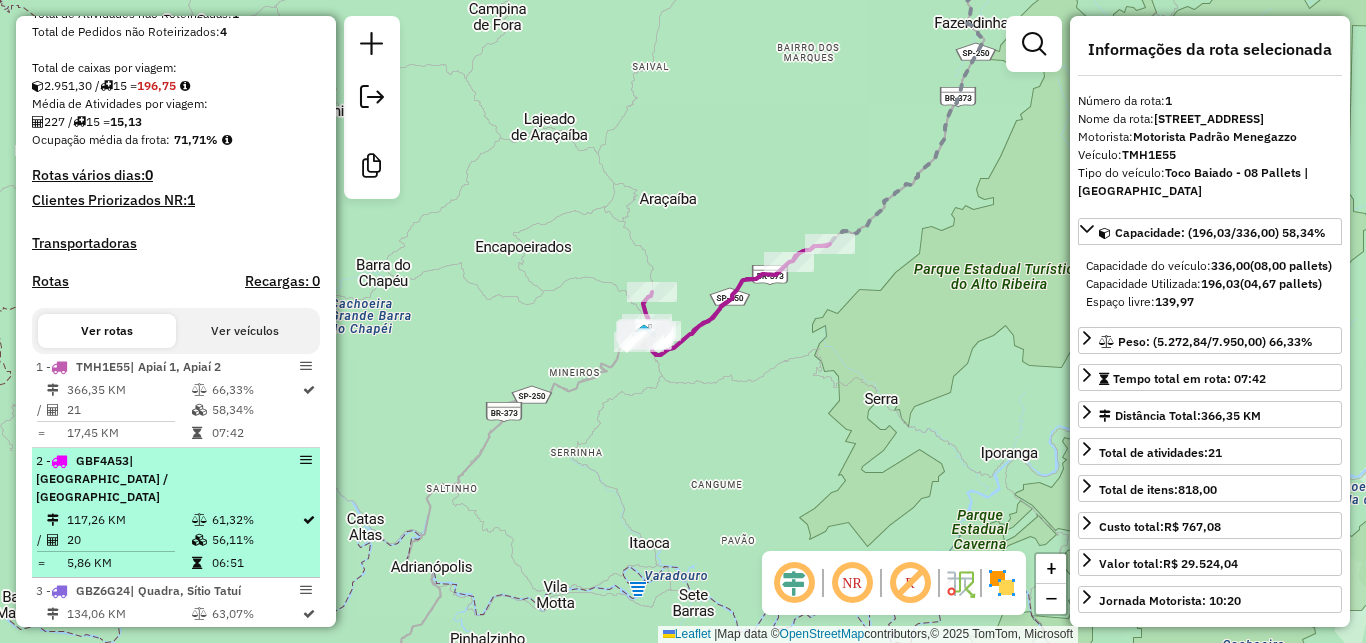 click on "117,26 KM" at bounding box center (128, 520) 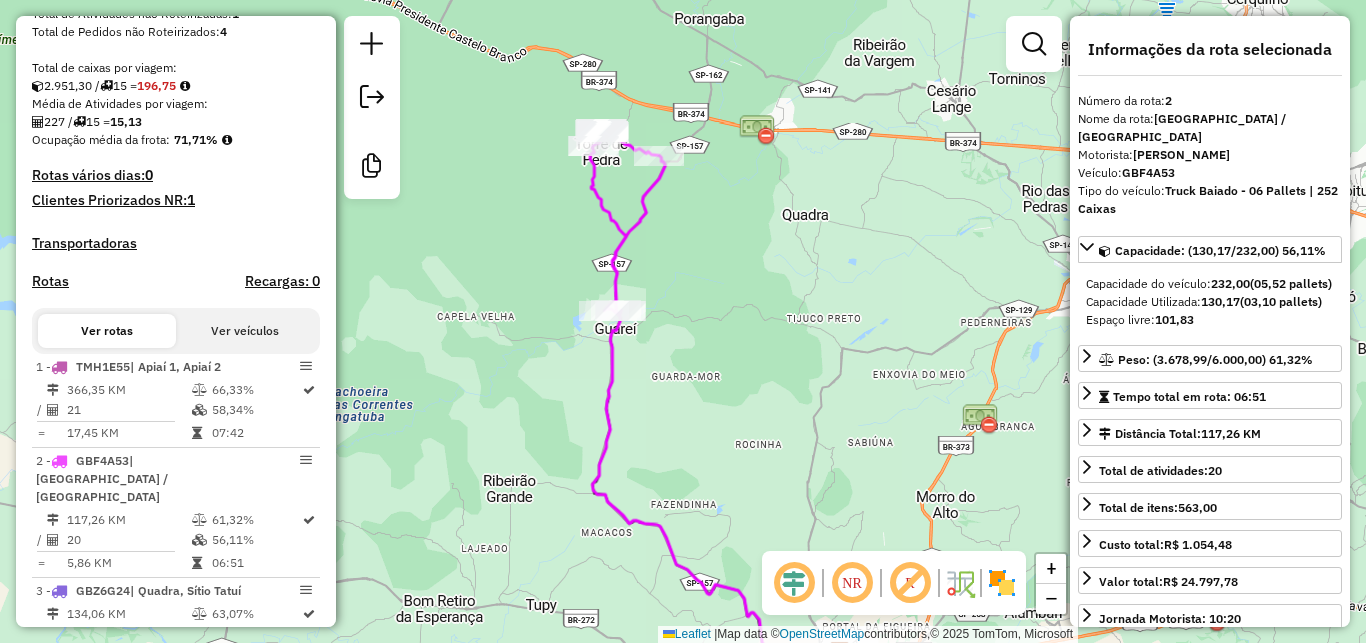 drag, startPoint x: 769, startPoint y: 159, endPoint x: 683, endPoint y: 145, distance: 87.13208 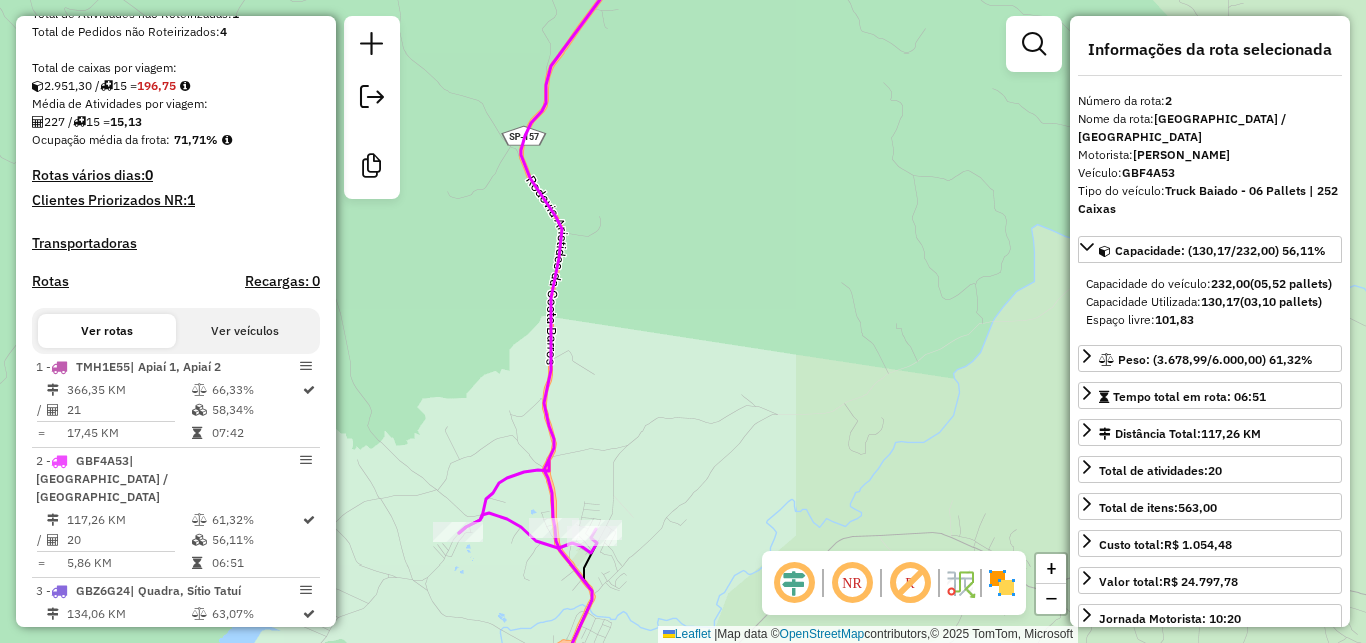 drag, startPoint x: 735, startPoint y: 141, endPoint x: 739, endPoint y: 378, distance: 237.03375 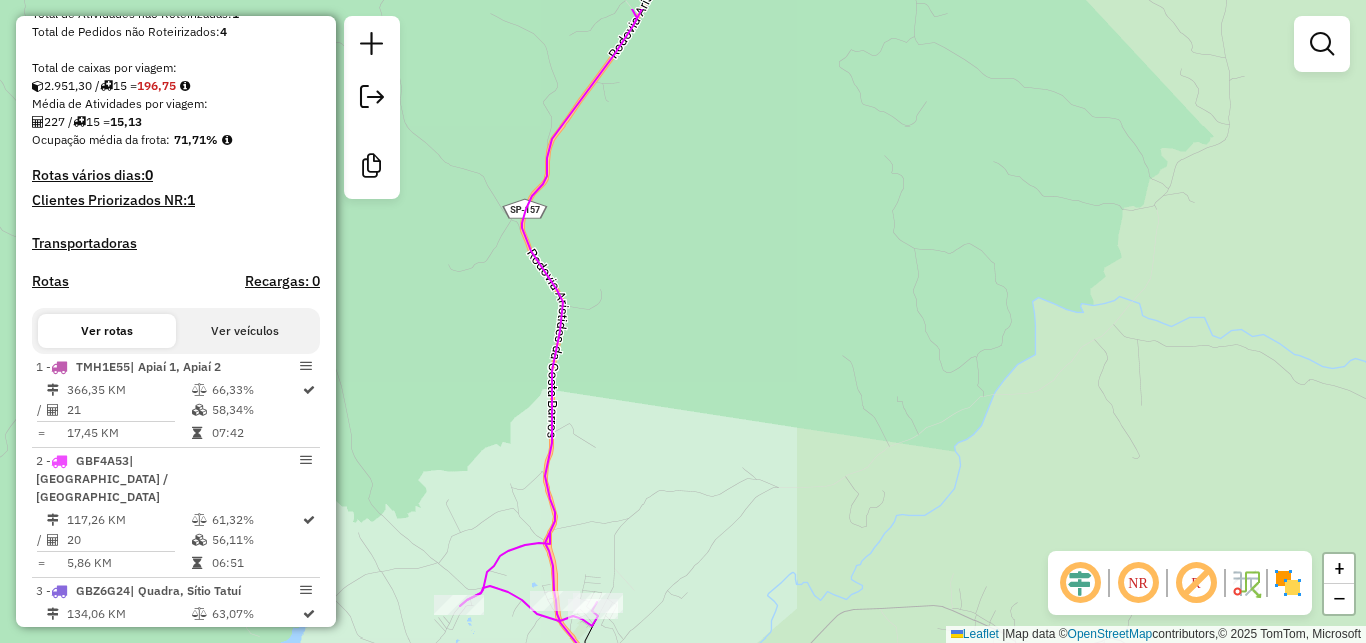 drag, startPoint x: 750, startPoint y: 165, endPoint x: 751, endPoint y: 287, distance: 122.0041 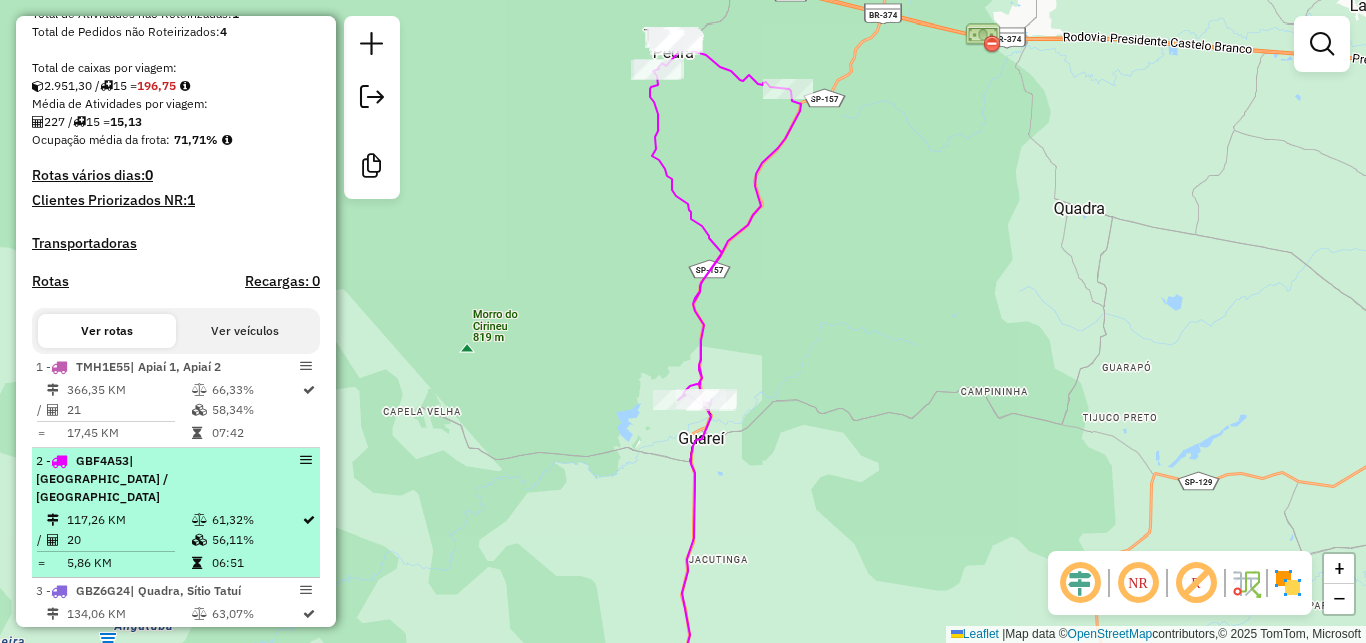 scroll, scrollTop: 540, scrollLeft: 0, axis: vertical 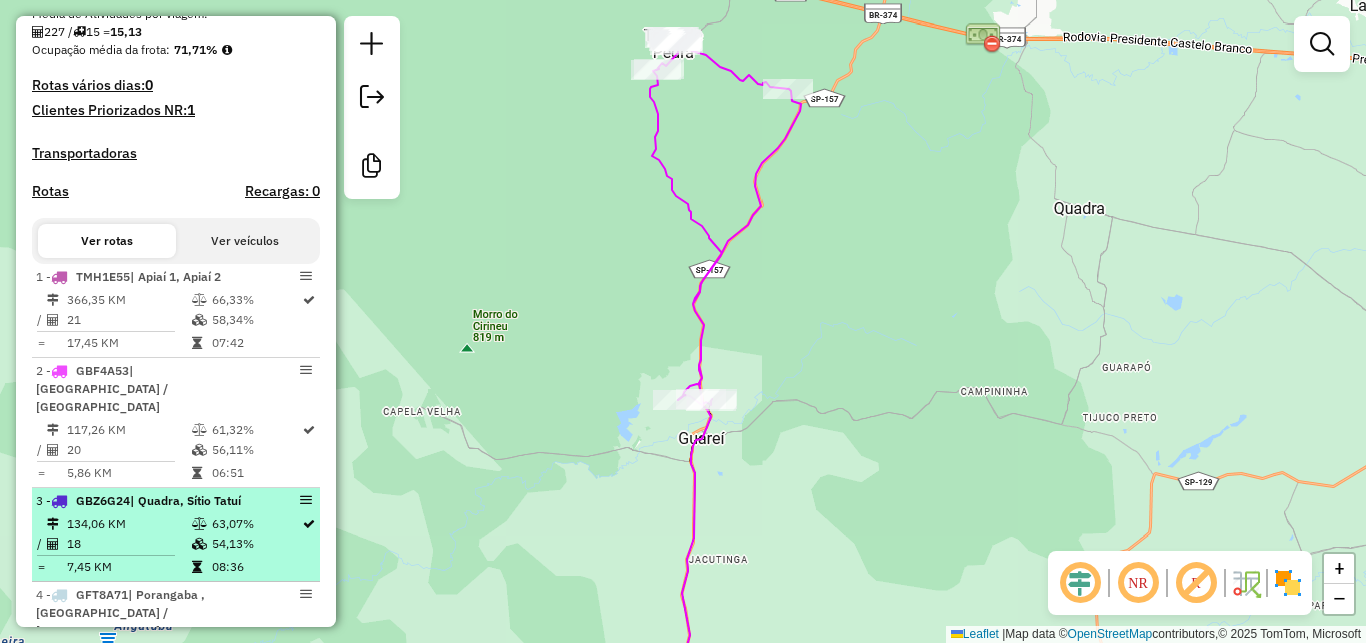 click on "3 -       GBZ6G24   | Quadra, Sítio Tatuí" at bounding box center [142, 501] 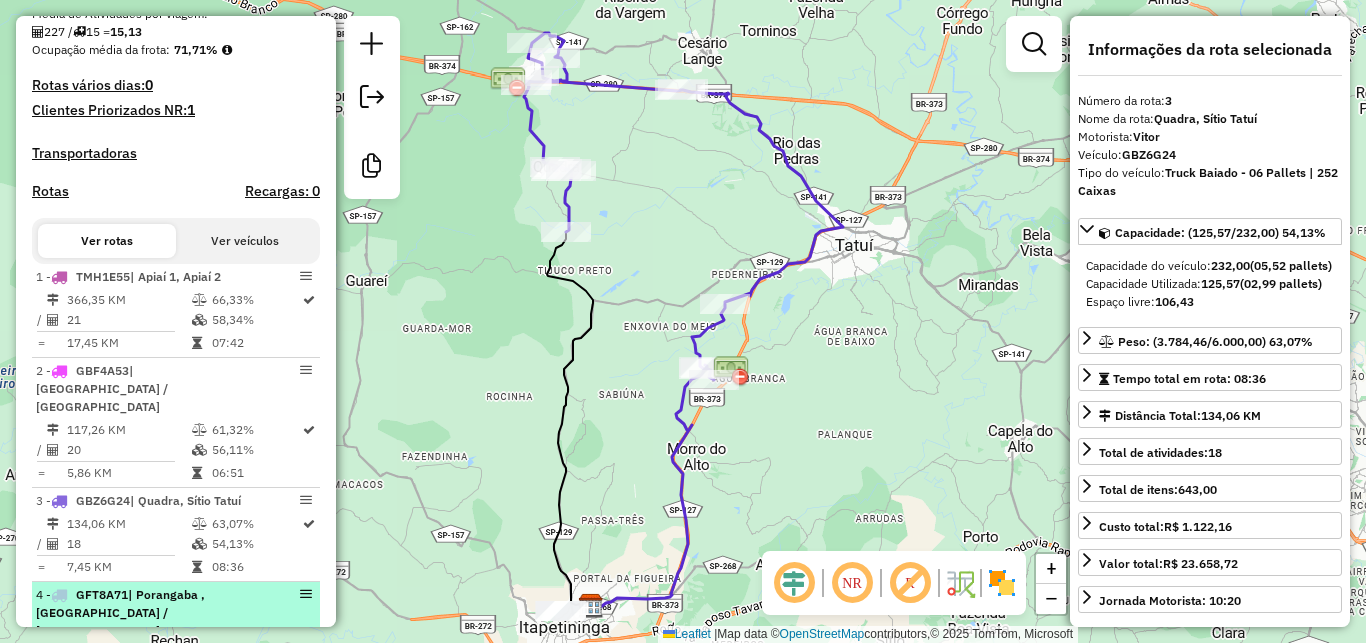 scroll, scrollTop: 630, scrollLeft: 0, axis: vertical 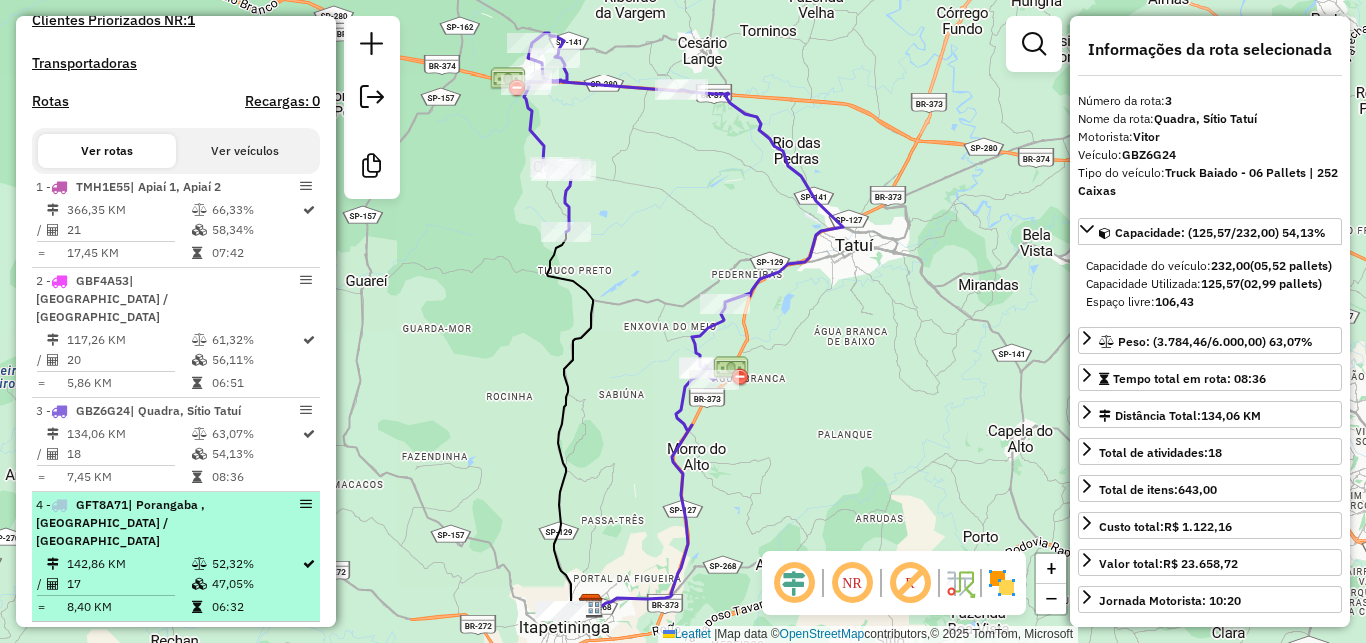 click on "| Porangaba , Torre de Pedra / Porangaba" at bounding box center [120, 522] 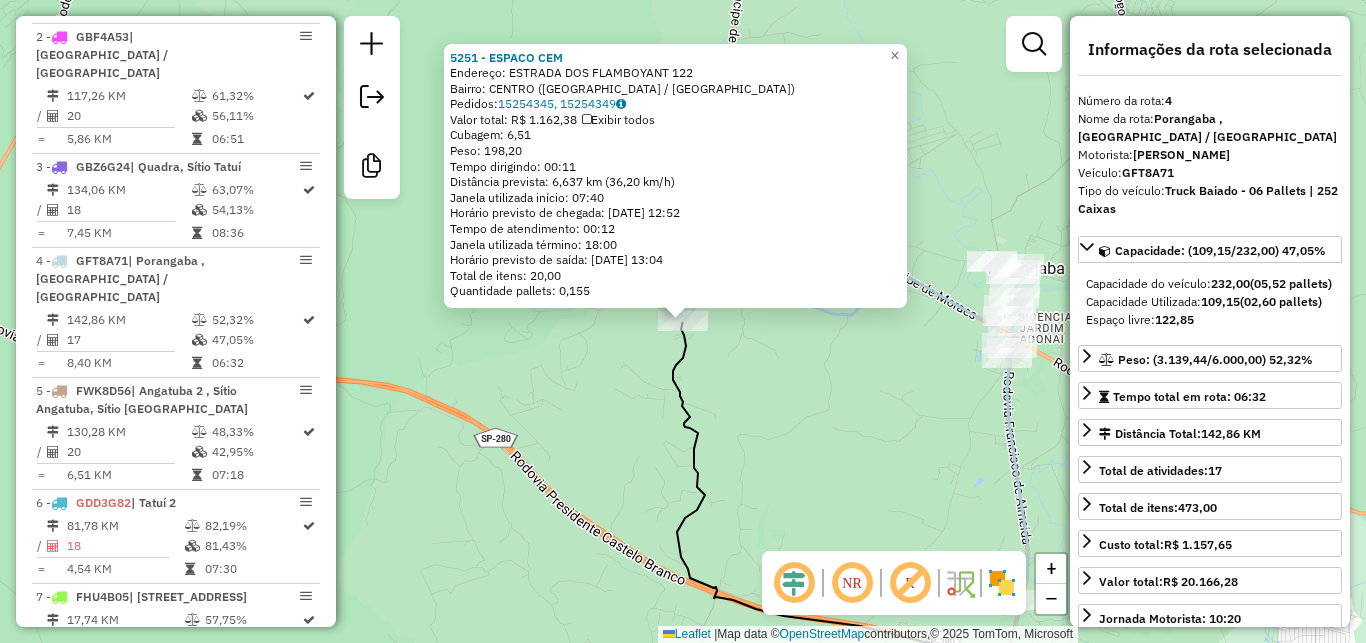 scroll, scrollTop: 1124, scrollLeft: 0, axis: vertical 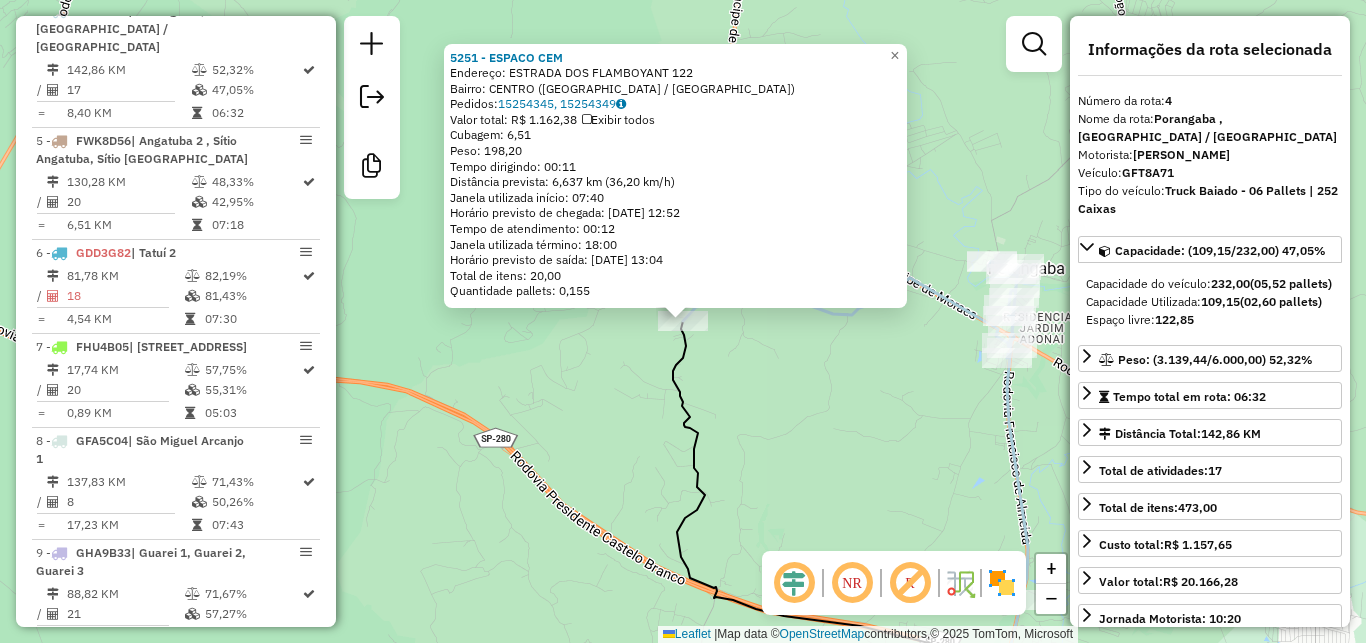 click on "5251 - ESPACO CEM  Endereço:  ESTRADA DOS FLAMBOYANT 122   Bairro: CENTRO (PORANGABA / SP)   Pedidos:  15254345, 15254349   Valor total: R$ 1.162,38   Exibir todos   Cubagem: 6,51  Peso: 198,20  Tempo dirigindo: 00:11   Distância prevista: 6,637 km (36,20 km/h)   Janela utilizada início: 07:40   Horário previsto de chegada: 16/07/2025 12:52   Tempo de atendimento: 00:12   Janela utilizada término: 18:00   Horário previsto de saída: 16/07/2025 13:04   Total de itens: 20,00   Quantidade pallets: 0,155  × Janela de atendimento Grade de atendimento Capacidade Transportadoras Veículos Cliente Pedidos  Rotas Selecione os dias de semana para filtrar as janelas de atendimento  Seg   Ter   Qua   Qui   Sex   Sáb   Dom  Informe o período da janela de atendimento: De: Até:  Filtrar exatamente a janela do cliente  Considerar janela de atendimento padrão  Selecione os dias de semana para filtrar as grades de atendimento  Seg   Ter   Qua   Qui   Sex   Sáb   Dom   Clientes fora do dia de atendimento selecionado" 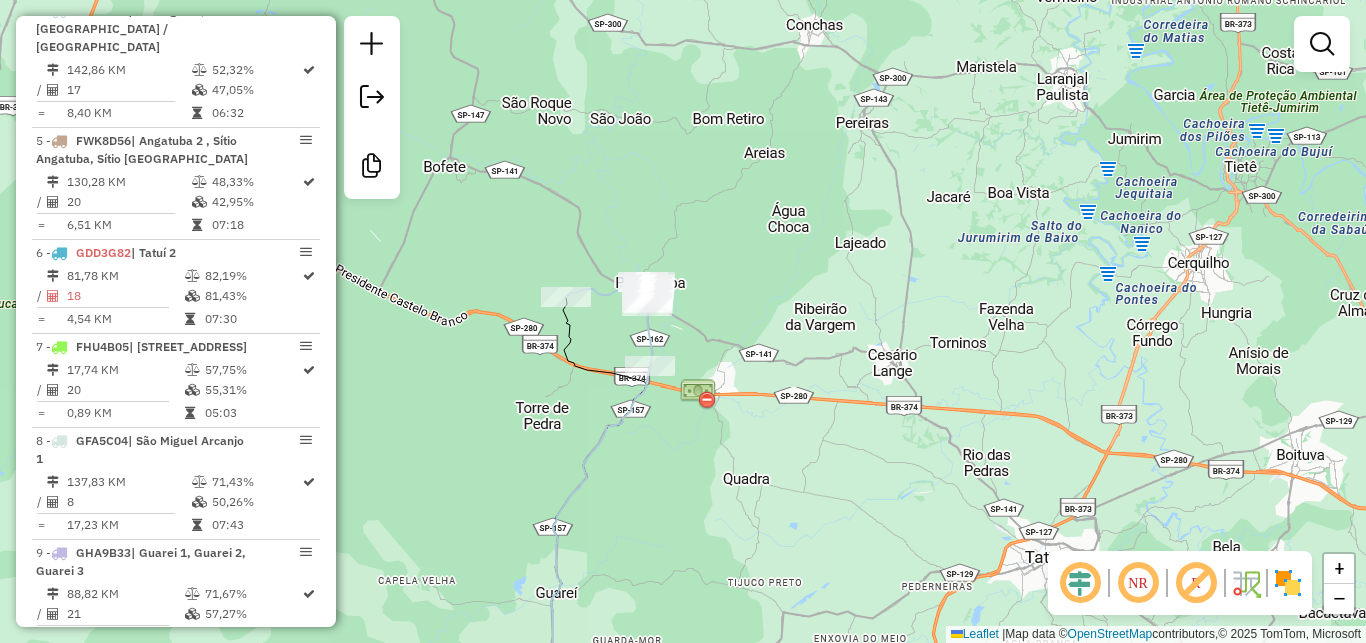 drag, startPoint x: 710, startPoint y: 345, endPoint x: 717, endPoint y: 308, distance: 37.65634 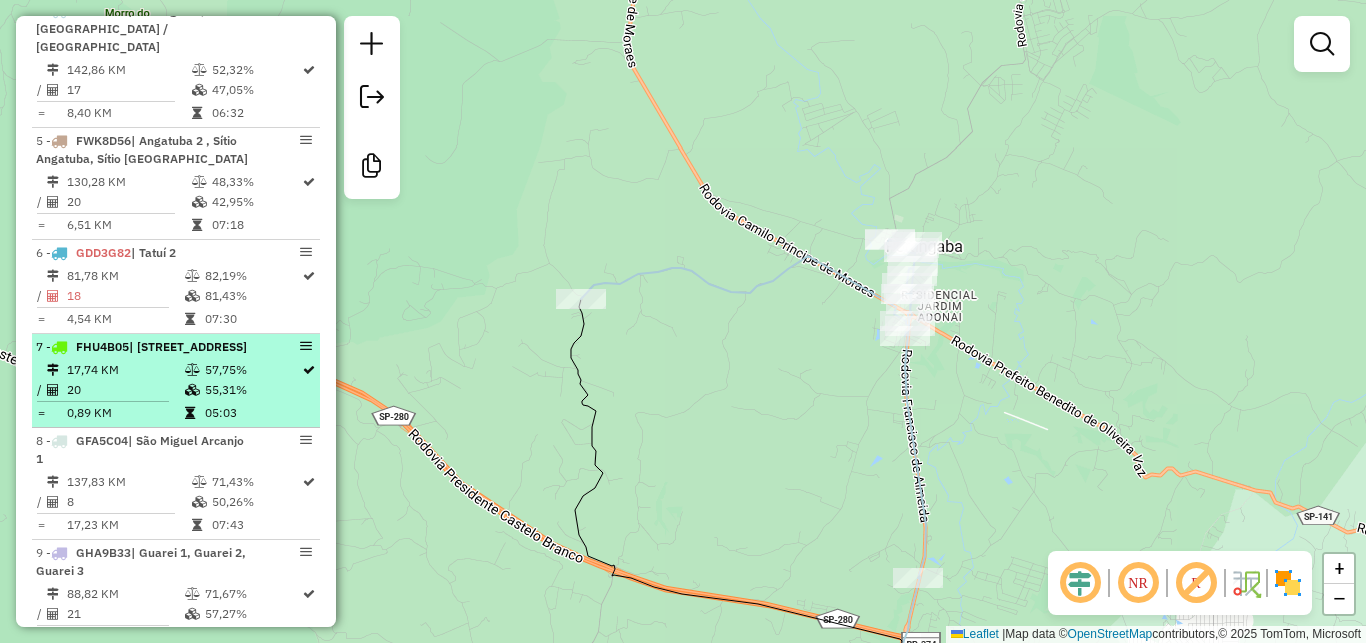click on "20" at bounding box center [125, 390] 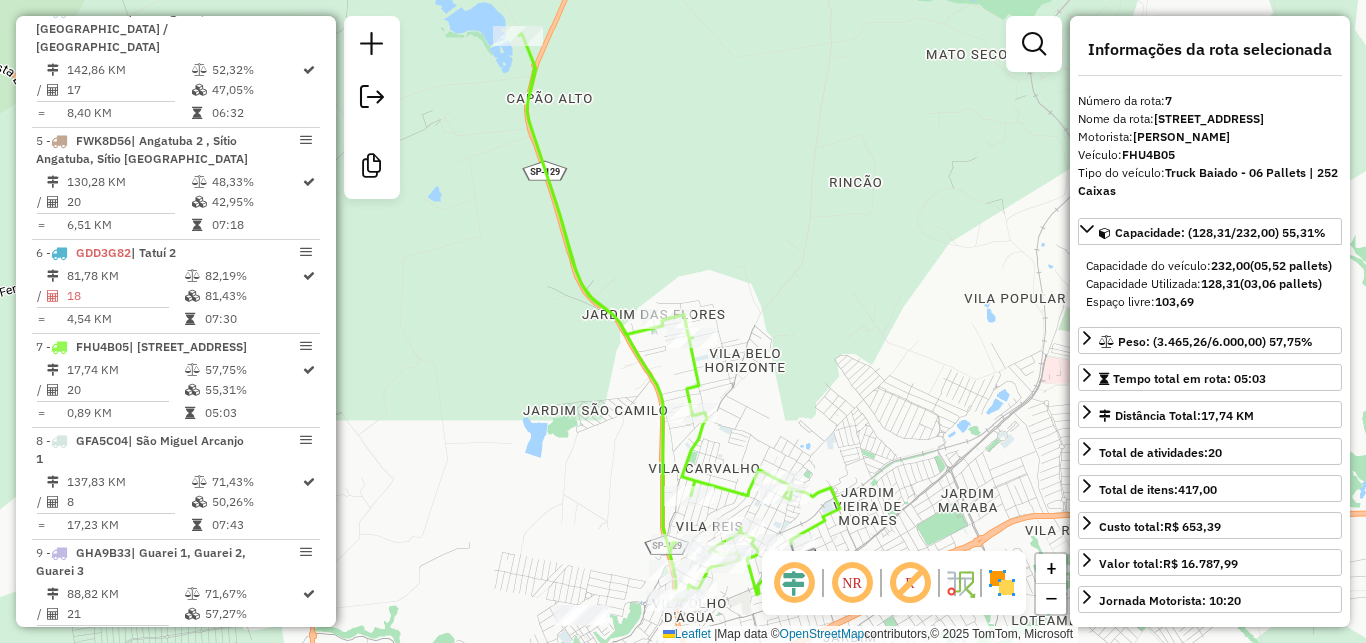 drag, startPoint x: 721, startPoint y: 183, endPoint x: 676, endPoint y: 65, distance: 126.28935 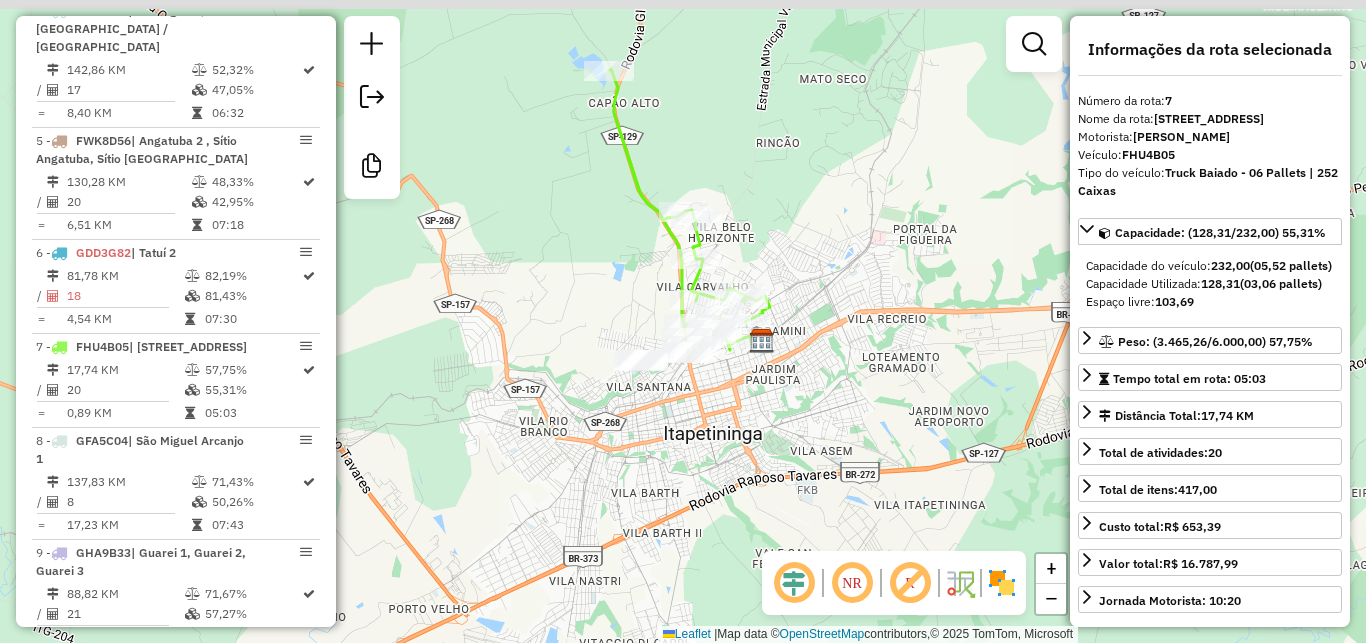 drag, startPoint x: 725, startPoint y: 105, endPoint x: 768, endPoint y: 270, distance: 170.511 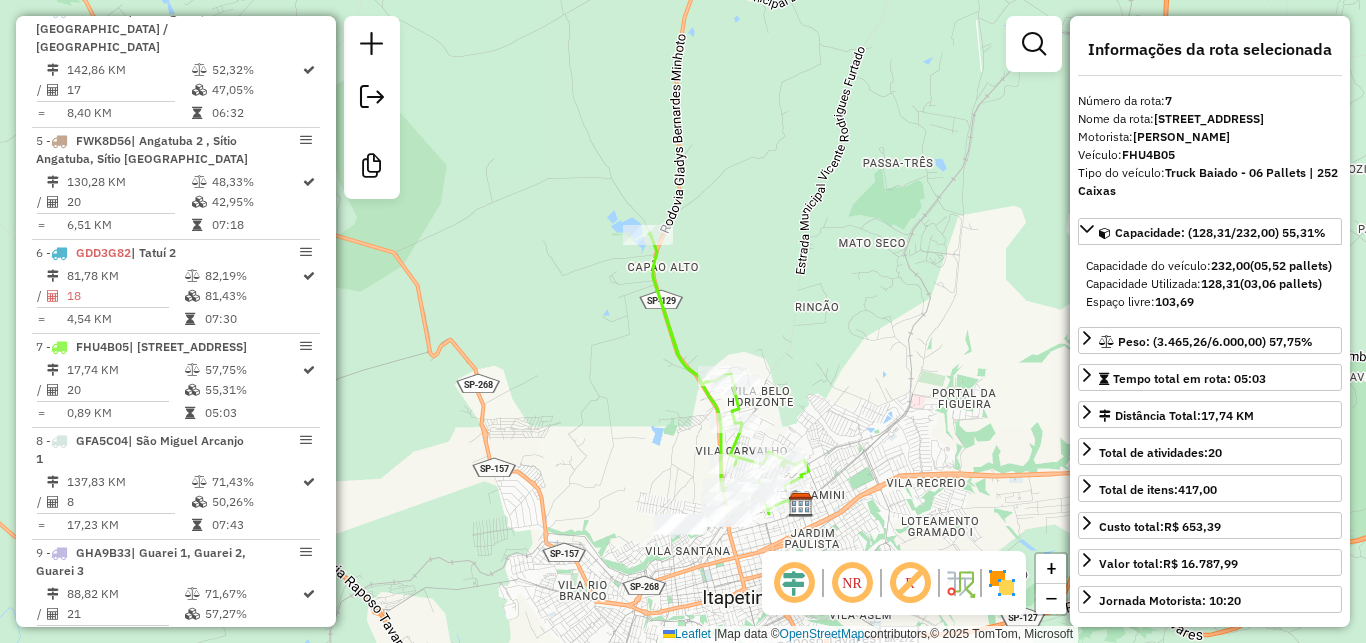 drag, startPoint x: 600, startPoint y: 392, endPoint x: 549, endPoint y: 280, distance: 123.065025 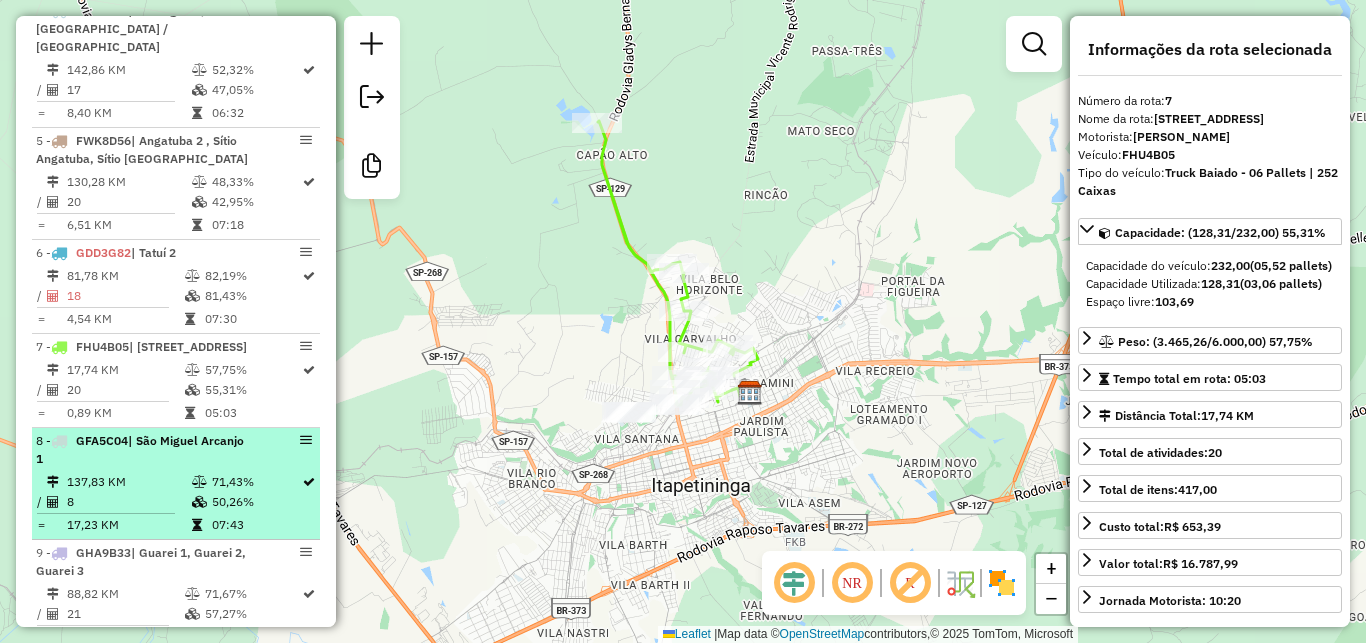 click on "8 -       GFA5C04   | São Miguel Arcanjo 1" at bounding box center (142, 450) 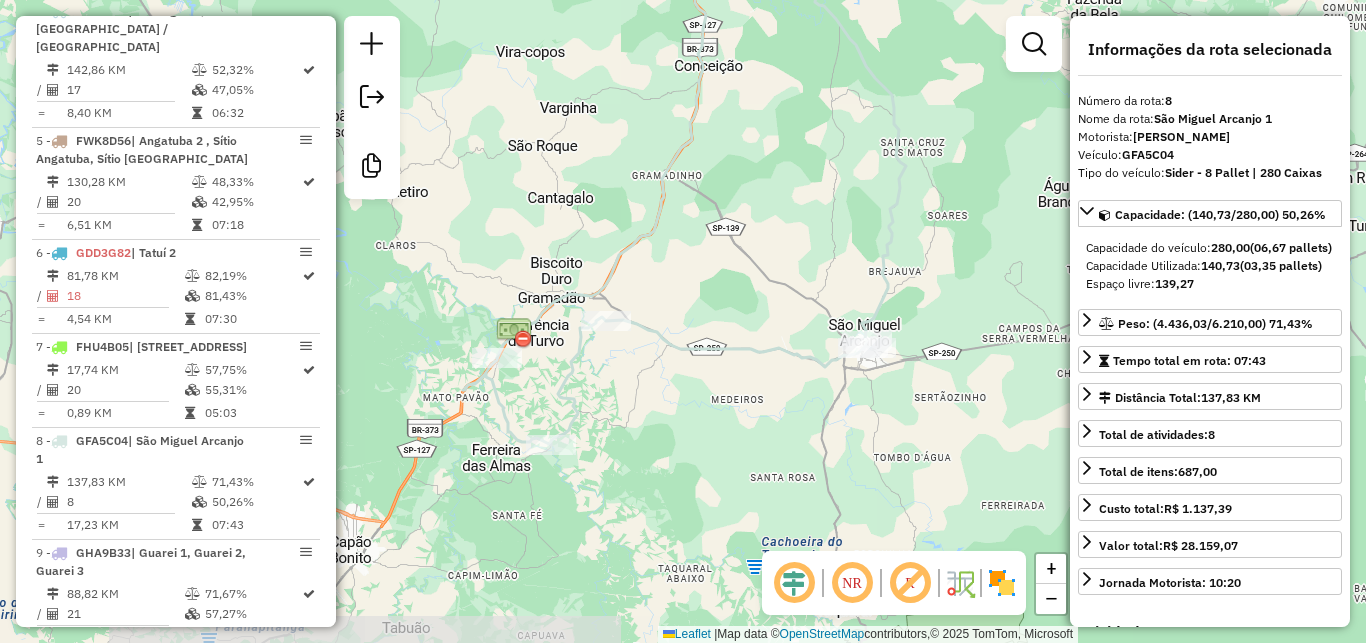 drag, startPoint x: 741, startPoint y: 363, endPoint x: 738, endPoint y: 205, distance: 158.02847 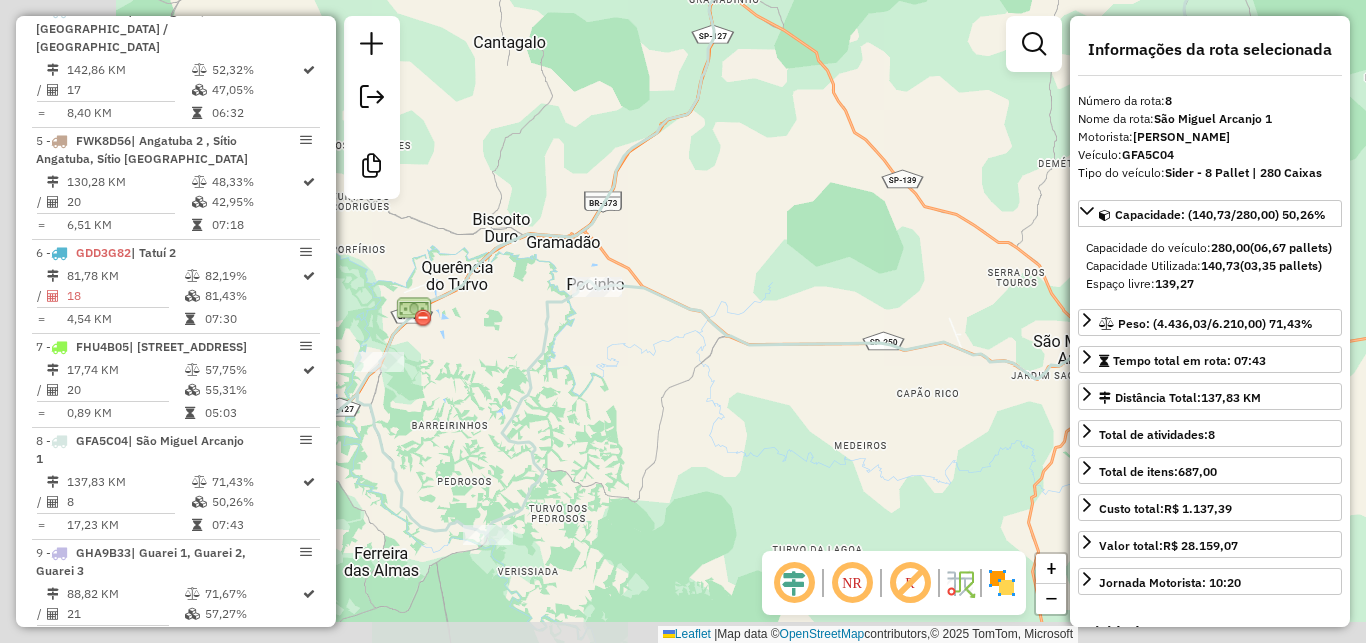 drag, startPoint x: 698, startPoint y: 320, endPoint x: 910, endPoint y: 216, distance: 236.13556 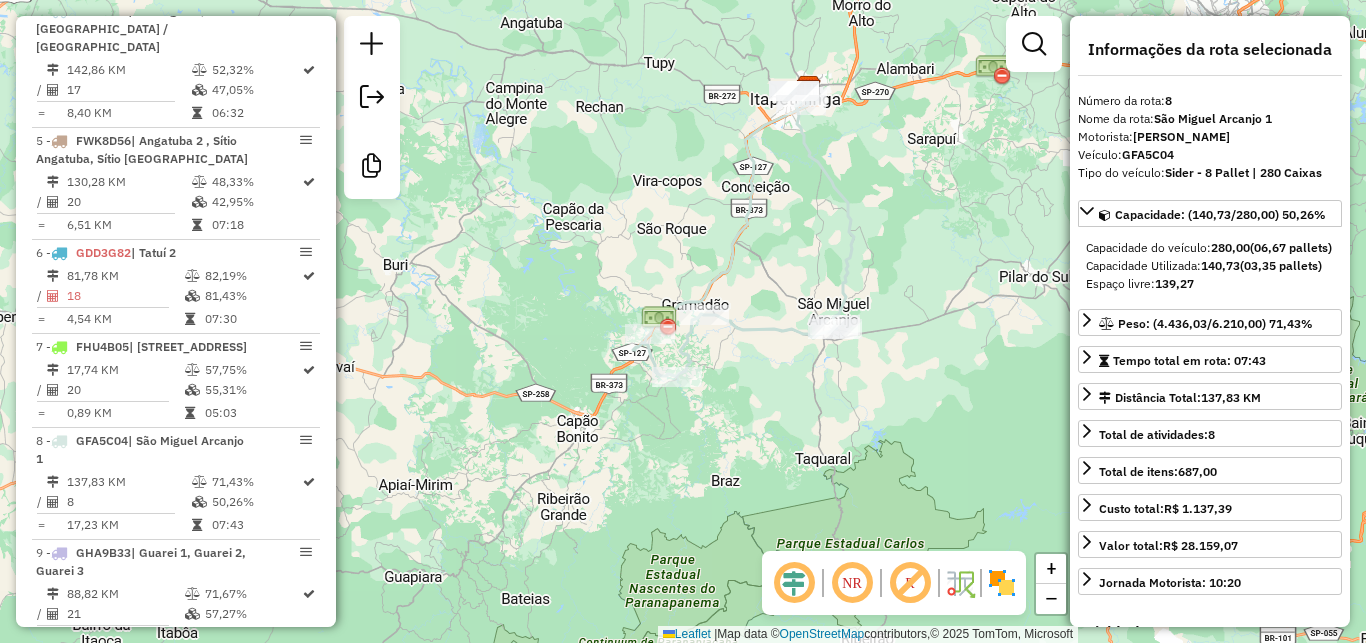 drag, startPoint x: 819, startPoint y: 185, endPoint x: 793, endPoint y: 259, distance: 78.434685 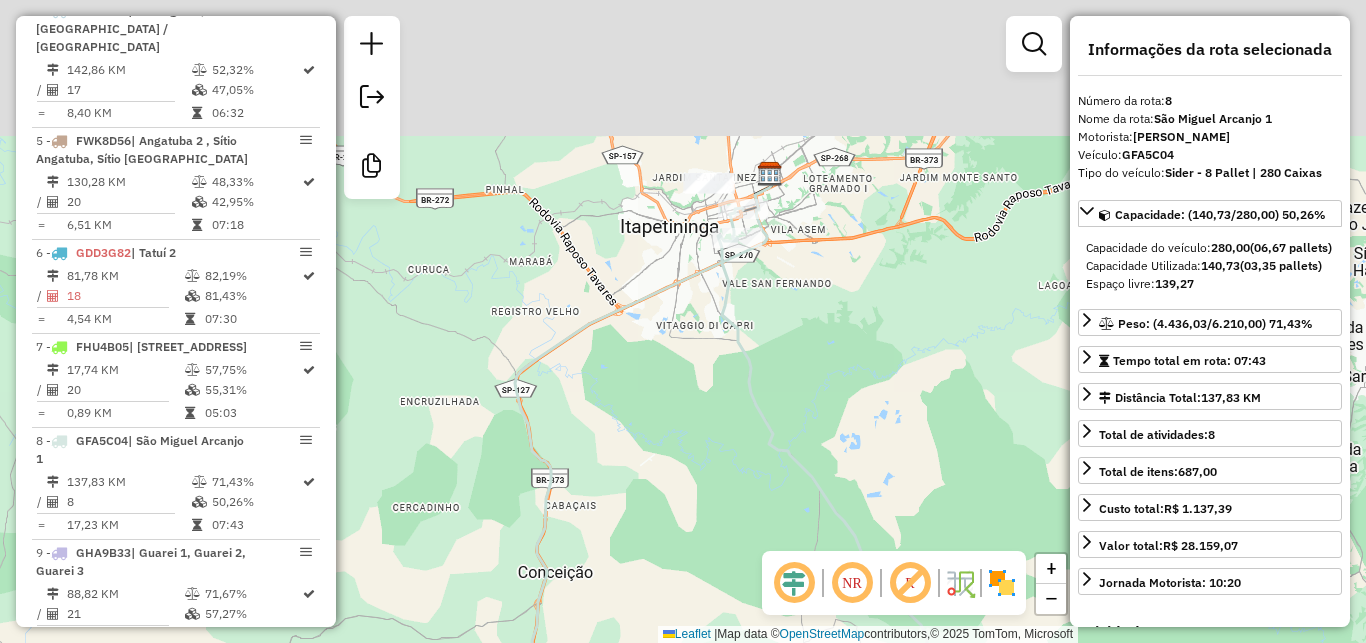 drag, startPoint x: 811, startPoint y: 73, endPoint x: 760, endPoint y: 228, distance: 163.17476 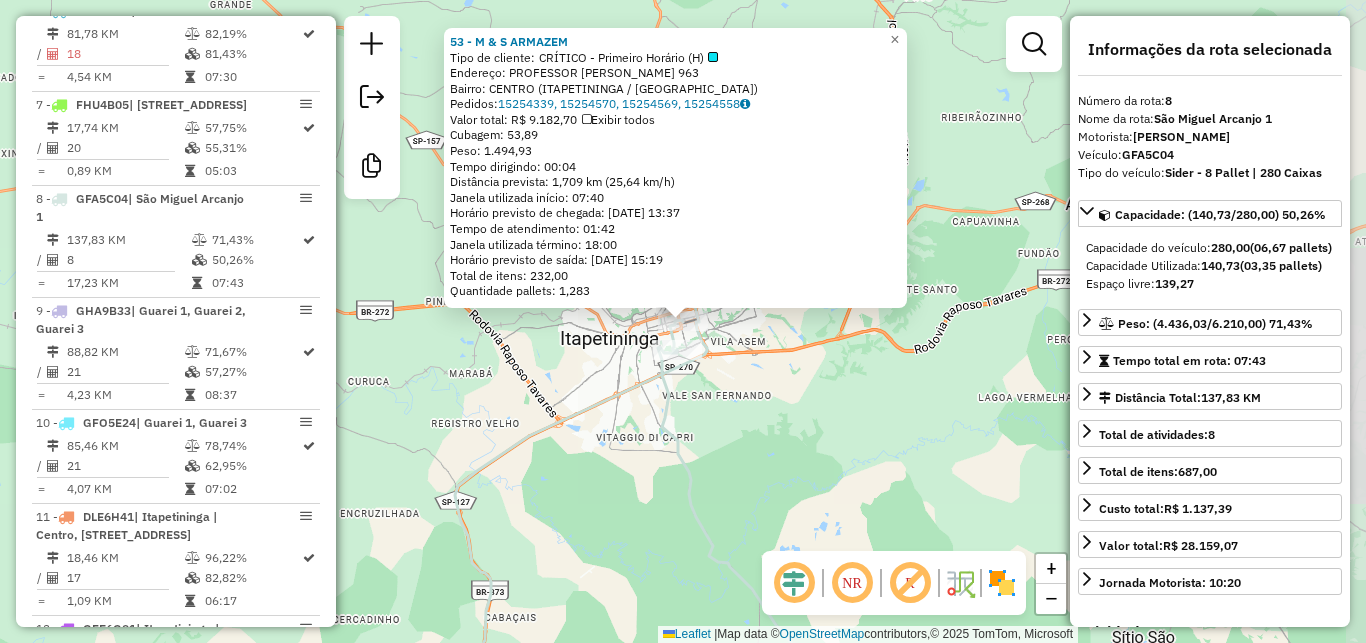 scroll, scrollTop: 1572, scrollLeft: 0, axis: vertical 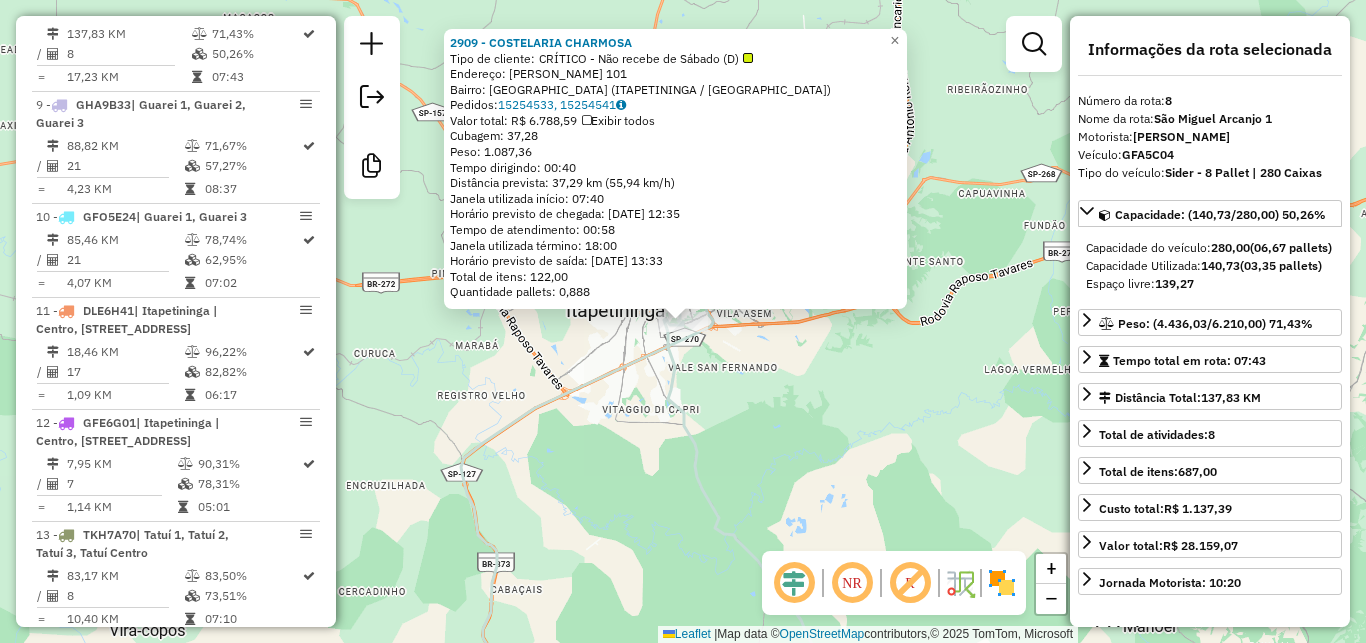 click on "2909 - COSTELARIA CHARMOSA  Tipo de cliente:   CRÍTICO - Não recebe de Sábado (D)   Endereço:  FORTUNATO MAZZEI 101   Bairro: VILA ROSA (ITAPETININGA / SP)   Pedidos:  15254533, 15254541   Valor total: R$ 6.788,59   Exibir todos   Cubagem: 37,28  Peso: 1.087,36  Tempo dirigindo: 00:40   Distância prevista: 37,29 km (55,94 km/h)   Janela utilizada início: 07:40   Horário previsto de chegada: 16/07/2025 12:35   Tempo de atendimento: 00:58   Janela utilizada término: 18:00   Horário previsto de saída: 16/07/2025 13:33   Total de itens: 122,00   Quantidade pallets: 0,888  × Janela de atendimento Grade de atendimento Capacidade Transportadoras Veículos Cliente Pedidos  Rotas Selecione os dias de semana para filtrar as janelas de atendimento  Seg   Ter   Qua   Qui   Sex   Sáb   Dom  Informe o período da janela de atendimento: De: Até:  Filtrar exatamente a janela do cliente  Considerar janela de atendimento padrão  Selecione os dias de semana para filtrar as grades de atendimento  Seg   Ter   Qua  +" 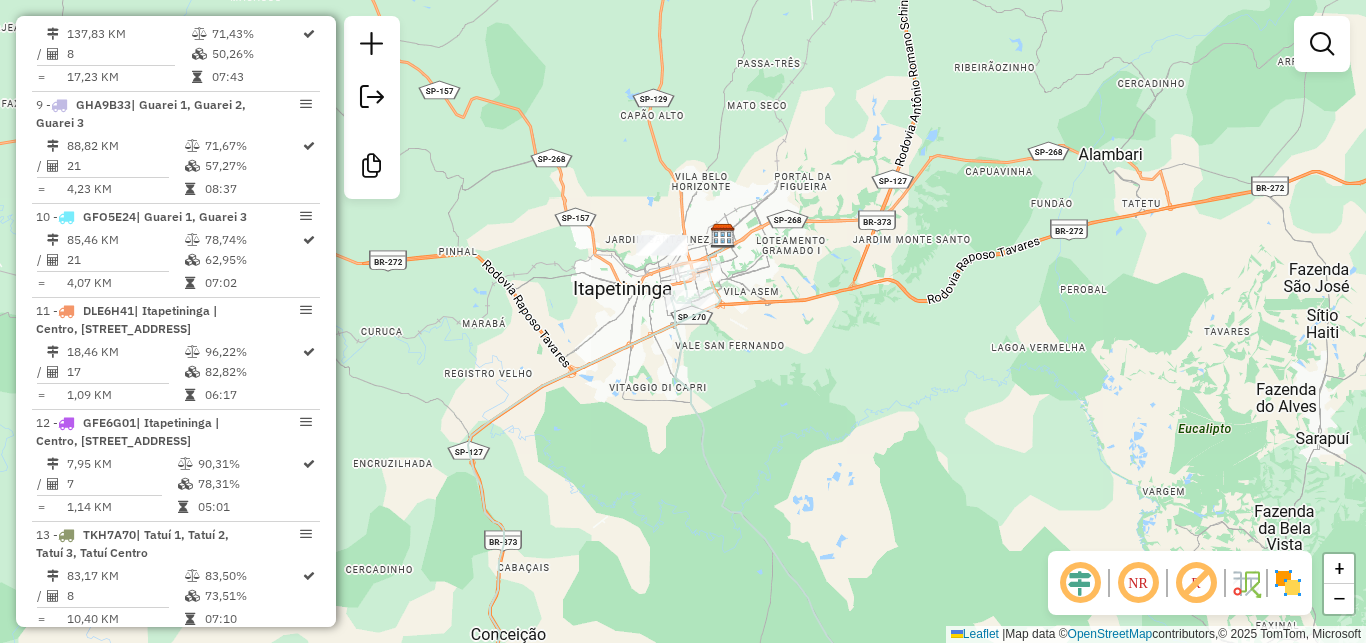 drag, startPoint x: 724, startPoint y: 509, endPoint x: 789, endPoint y: 238, distance: 278.68622 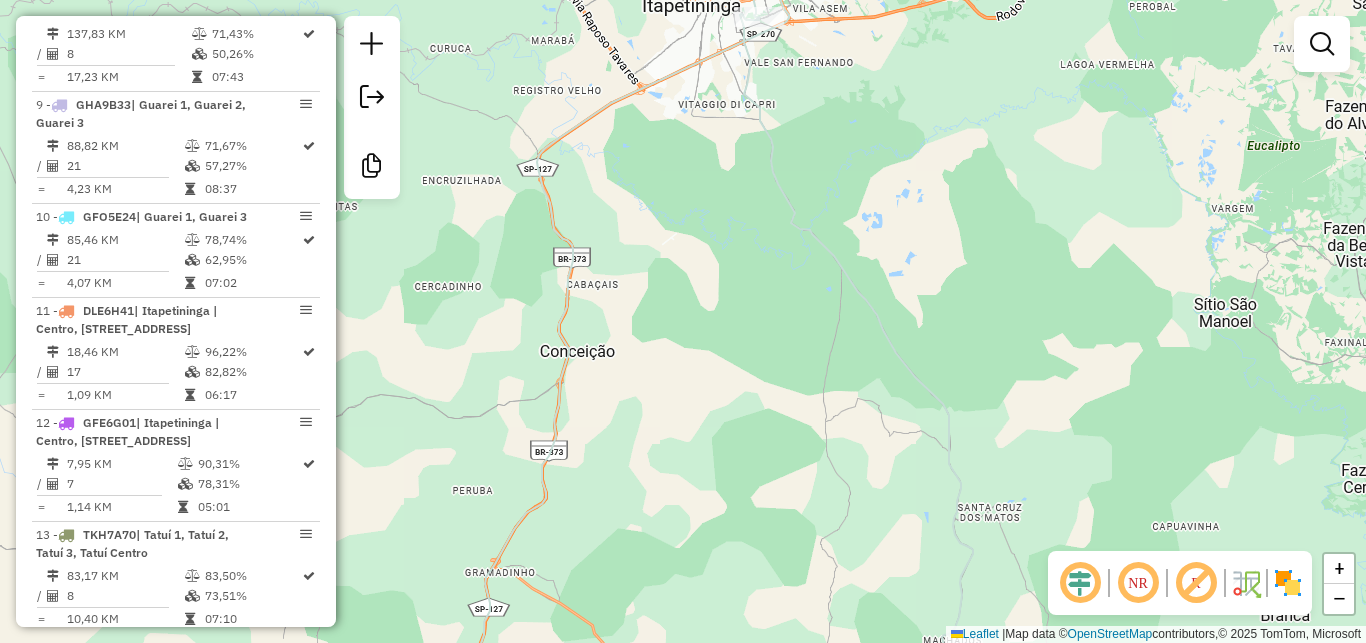 drag, startPoint x: 777, startPoint y: 473, endPoint x: 771, endPoint y: 206, distance: 267.0674 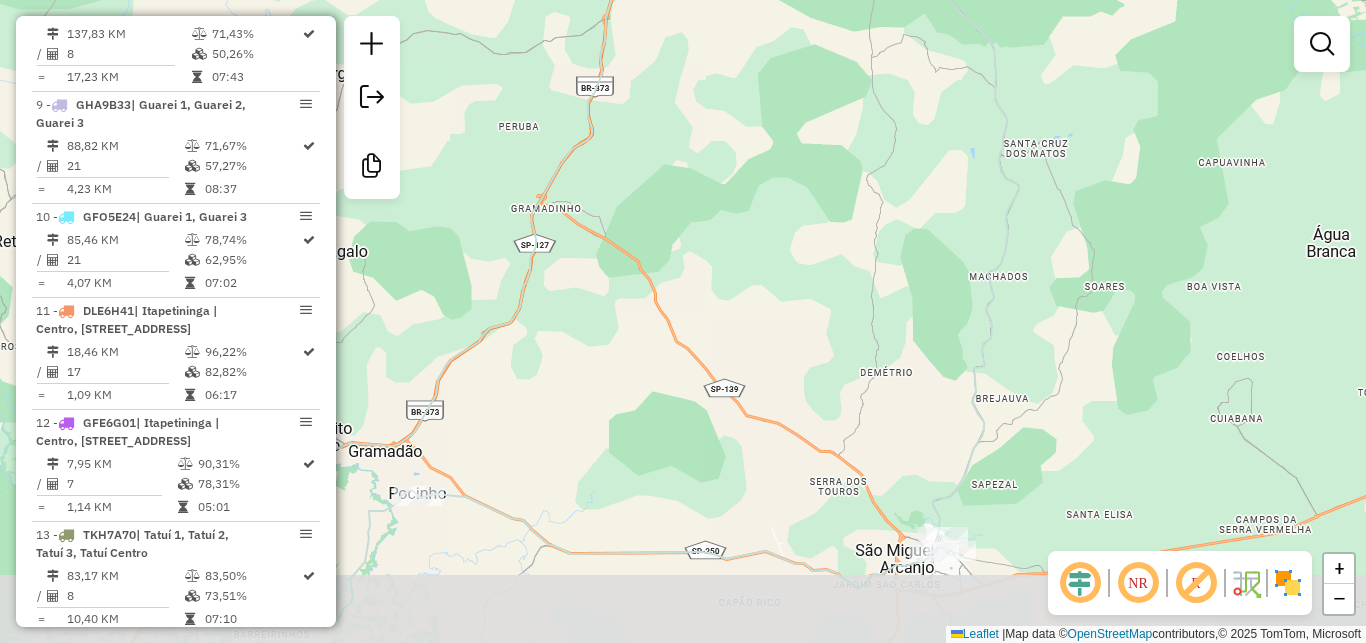 drag, startPoint x: 743, startPoint y: 421, endPoint x: 874, endPoint y: 236, distance: 226.6848 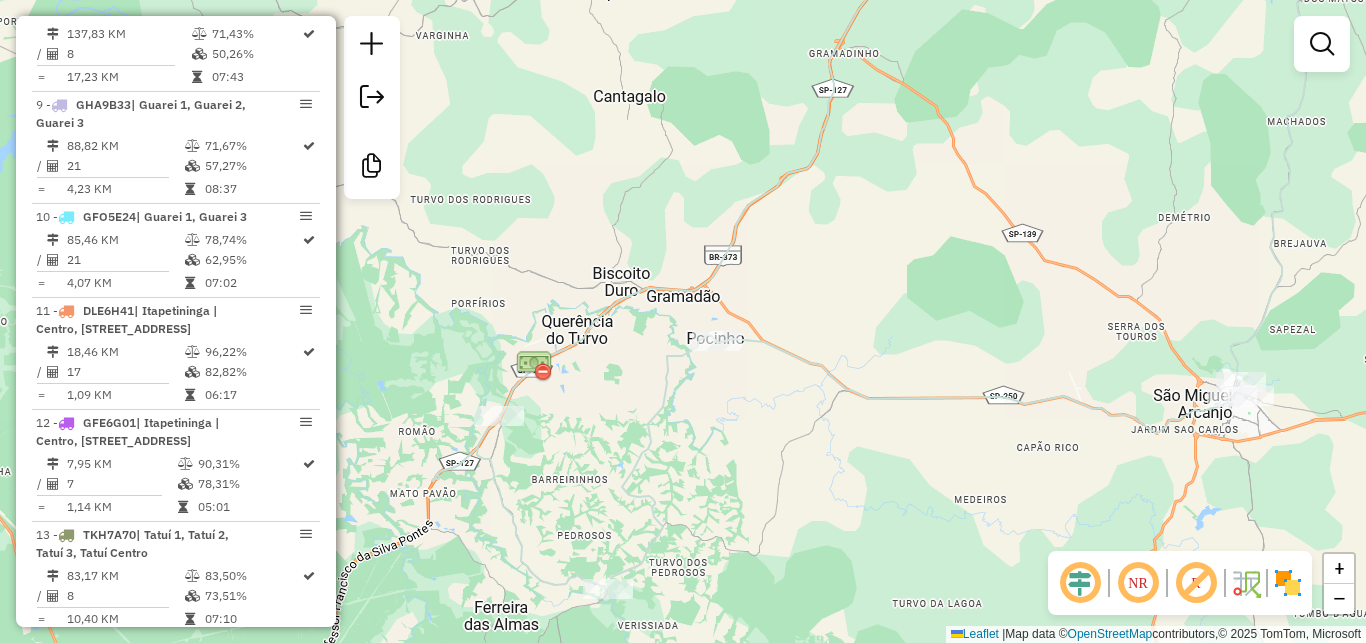 drag, startPoint x: 517, startPoint y: 489, endPoint x: 737, endPoint y: 433, distance: 227.01541 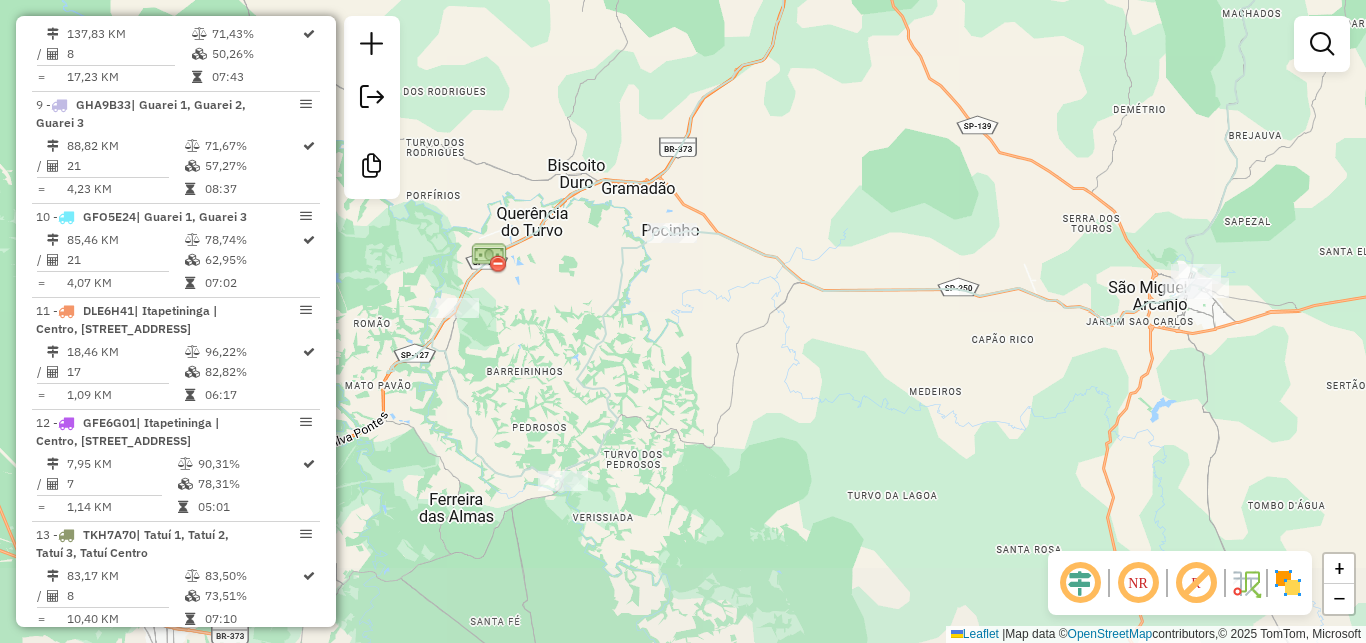 drag, startPoint x: 756, startPoint y: 456, endPoint x: 711, endPoint y: 348, distance: 117 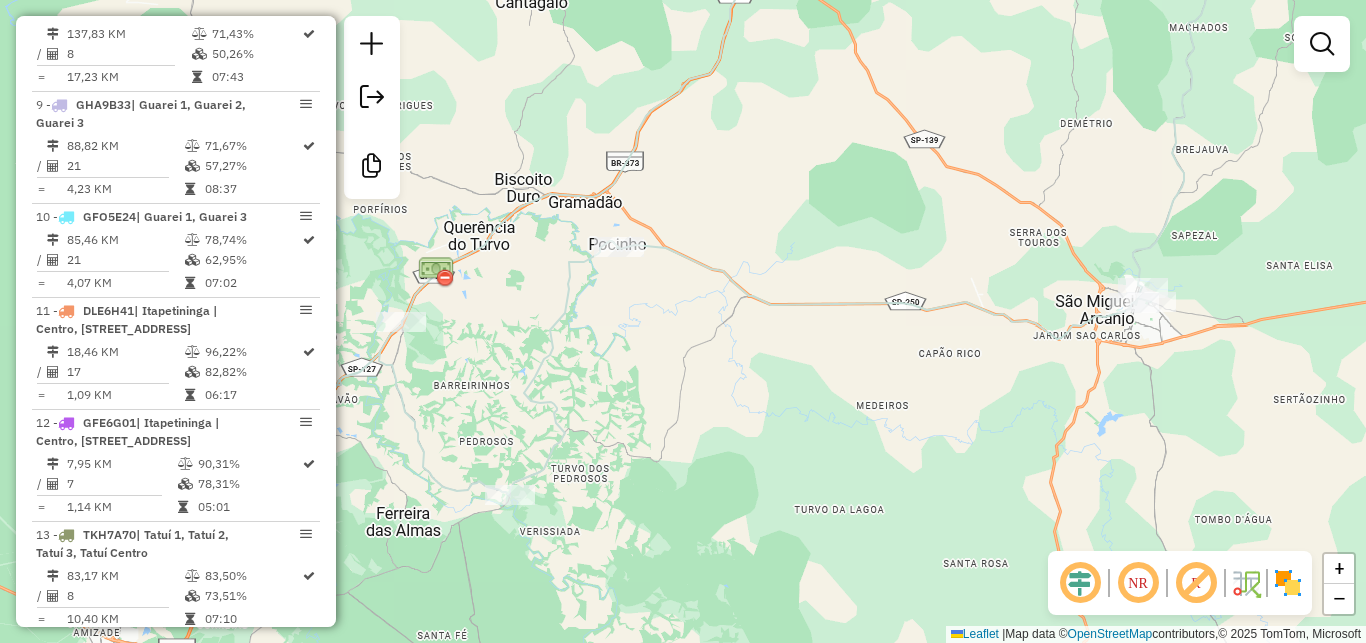 drag, startPoint x: 867, startPoint y: 393, endPoint x: 642, endPoint y: 427, distance: 227.55438 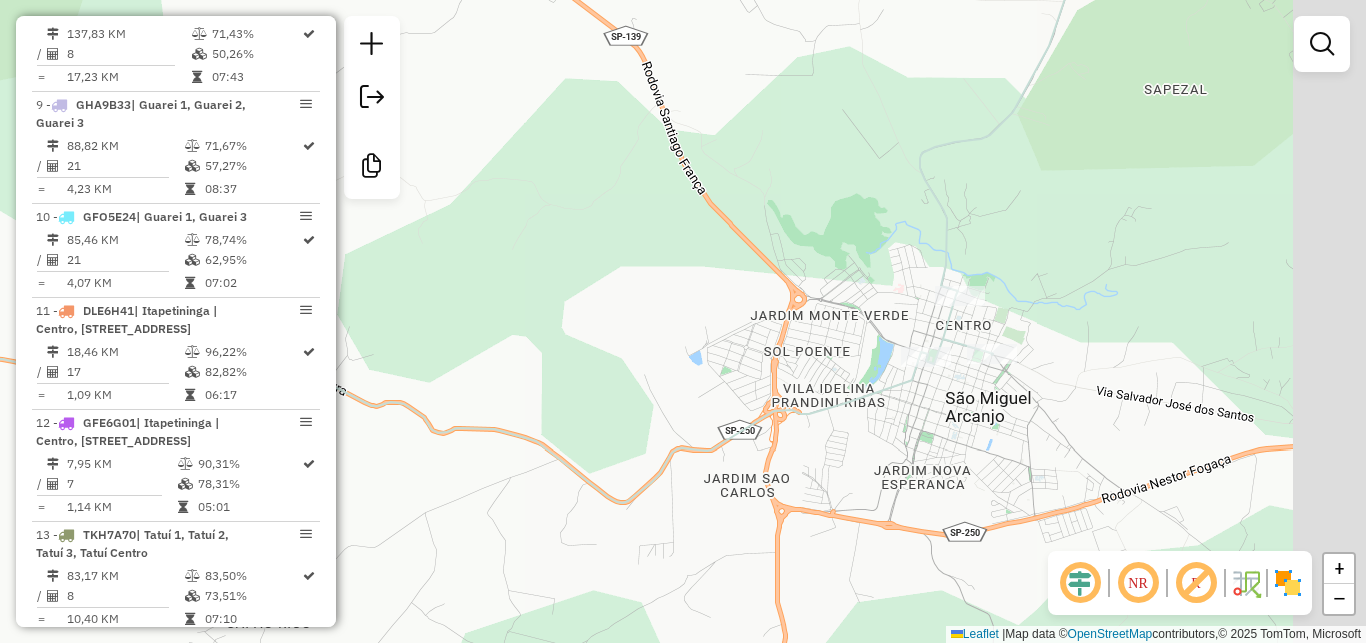 drag, startPoint x: 940, startPoint y: 352, endPoint x: 756, endPoint y: 327, distance: 185.6906 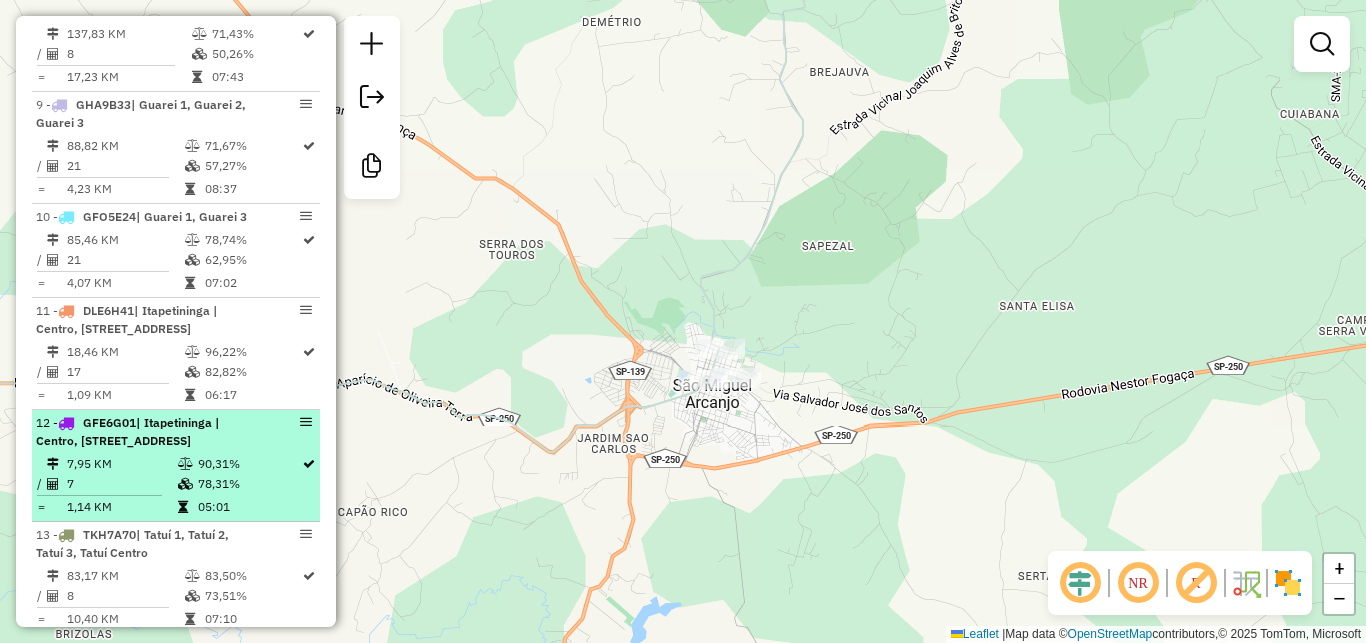 scroll, scrollTop: 1392, scrollLeft: 0, axis: vertical 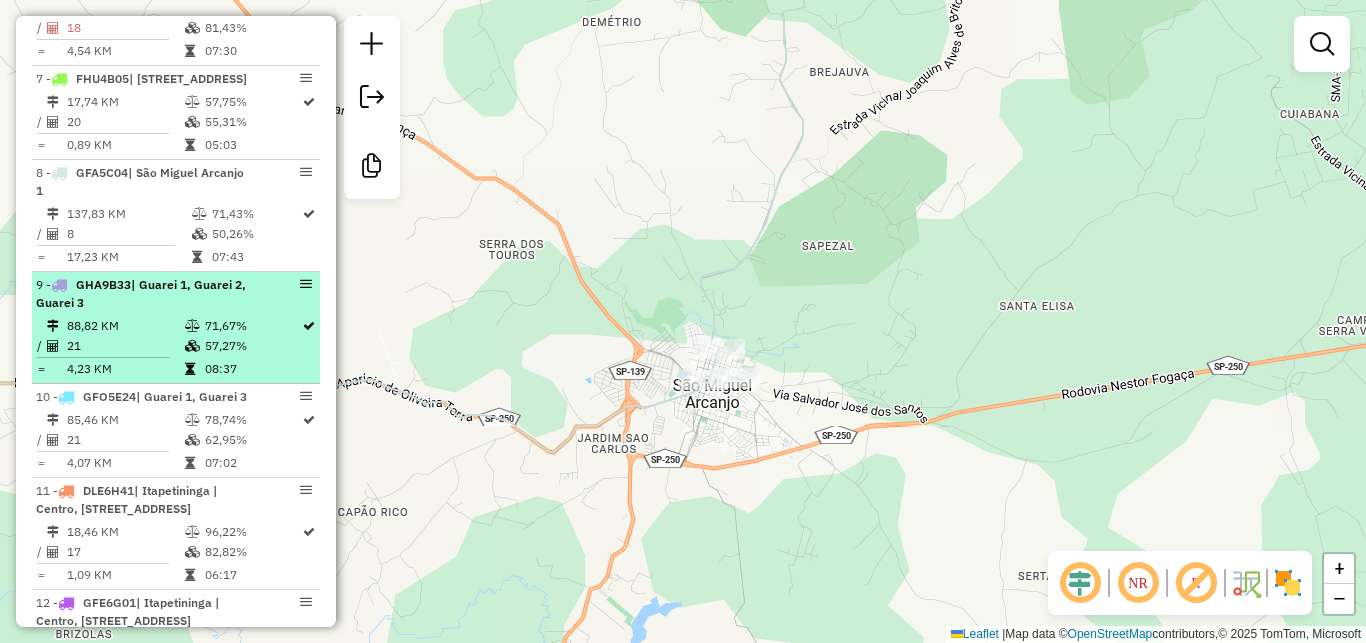 click on "88,82 KM" at bounding box center (125, 326) 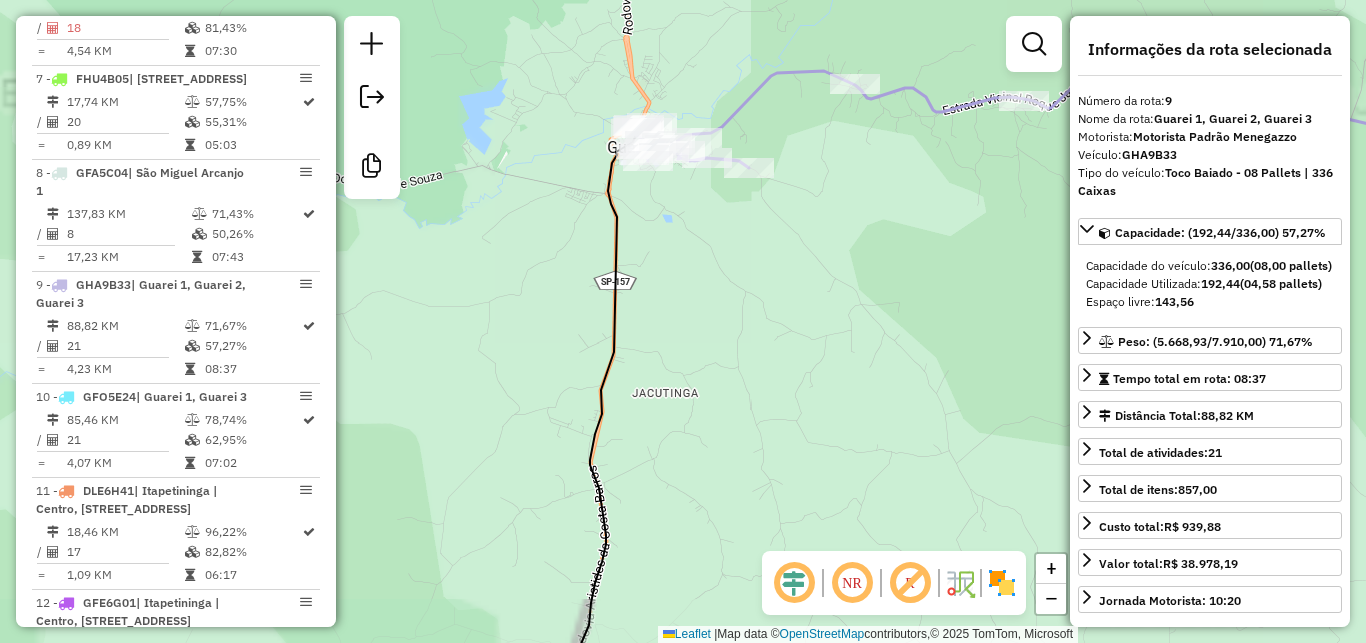 drag, startPoint x: 594, startPoint y: 207, endPoint x: 767, endPoint y: 282, distance: 188.55768 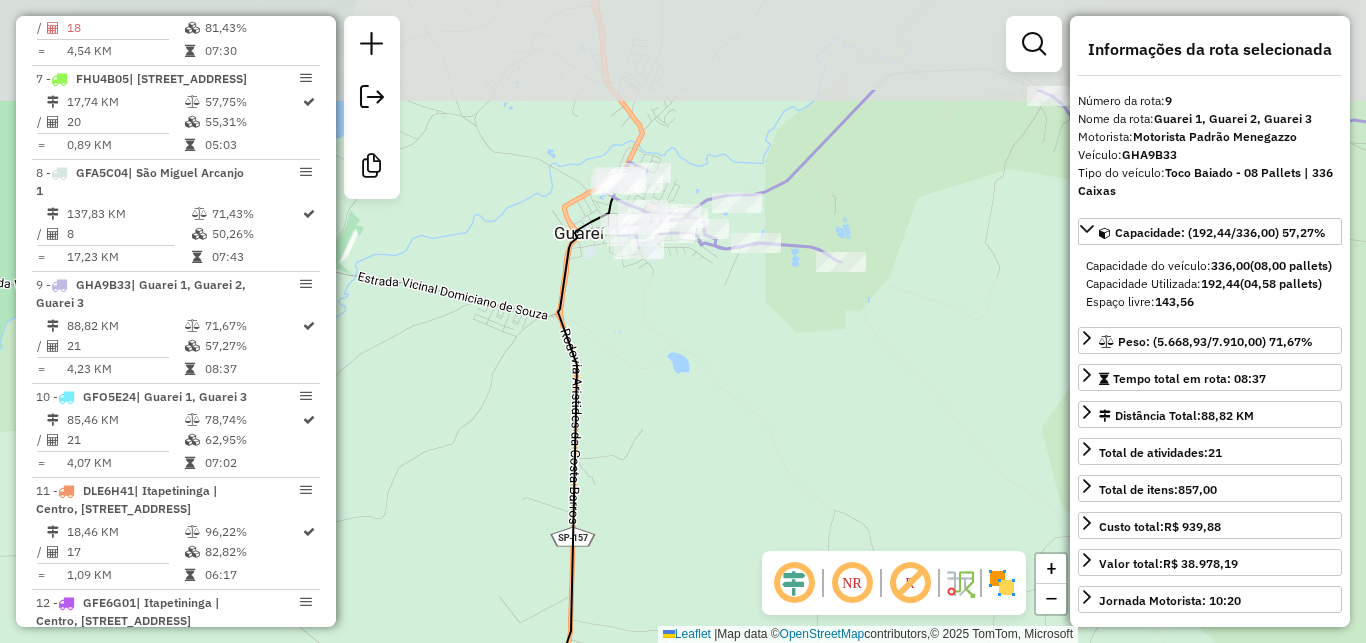 drag, startPoint x: 673, startPoint y: 203, endPoint x: 726, endPoint y: 351, distance: 157.20369 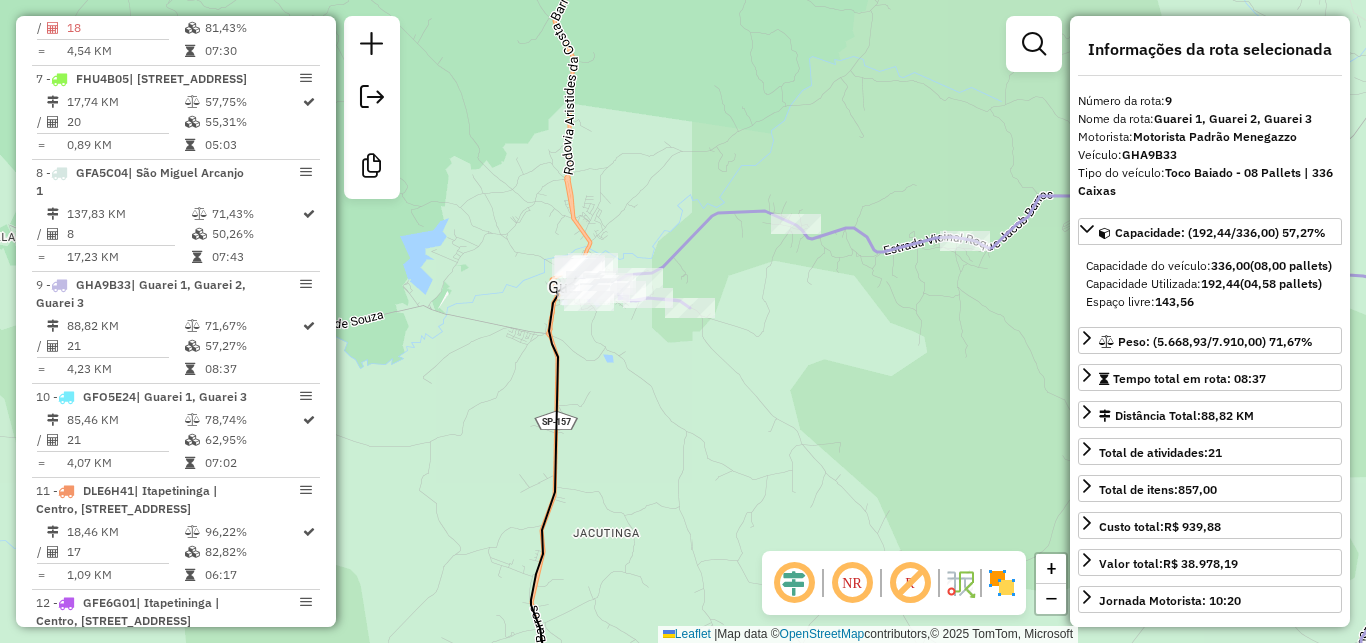 drag, startPoint x: 854, startPoint y: 329, endPoint x: 583, endPoint y: 292, distance: 273.51416 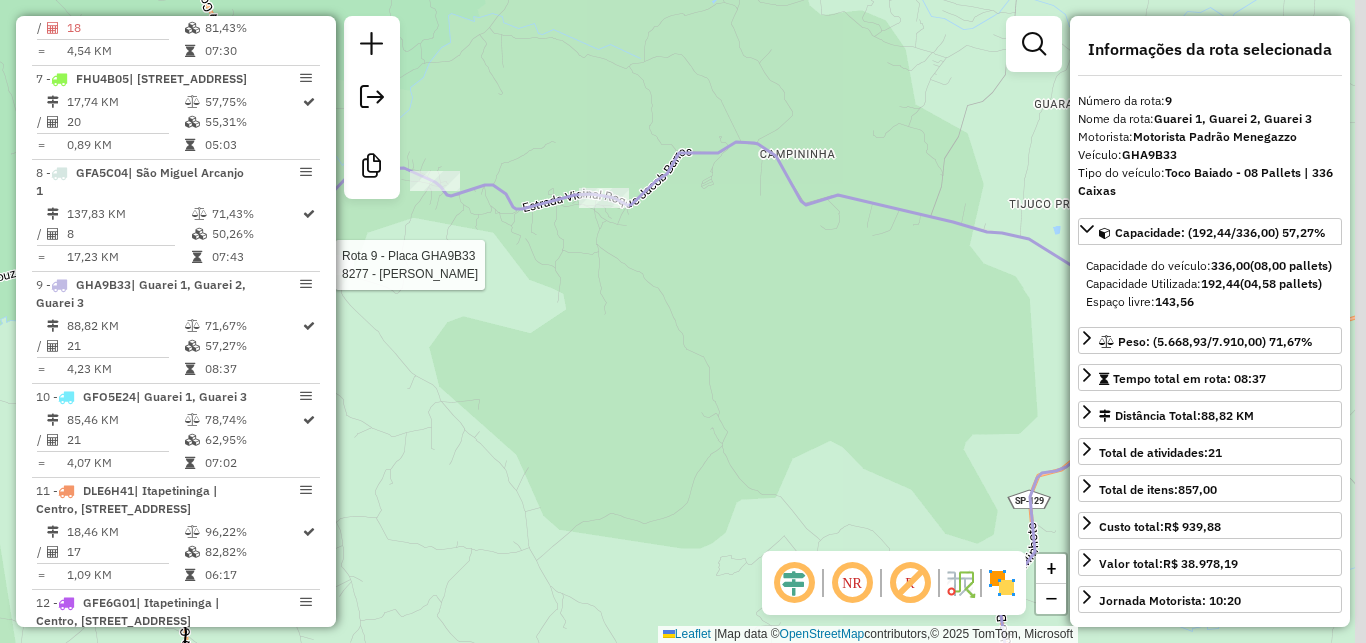 drag, startPoint x: 782, startPoint y: 277, endPoint x: 630, endPoint y: 266, distance: 152.3975 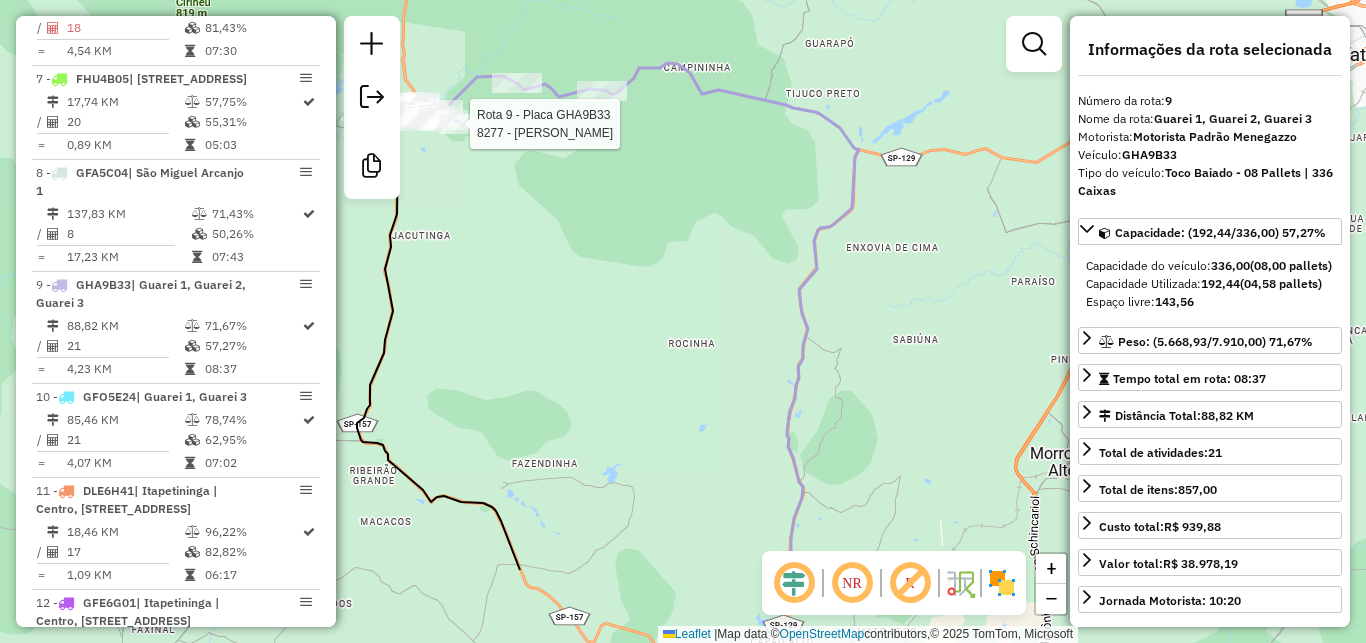 drag, startPoint x: 718, startPoint y: 383, endPoint x: 741, endPoint y: 198, distance: 186.42424 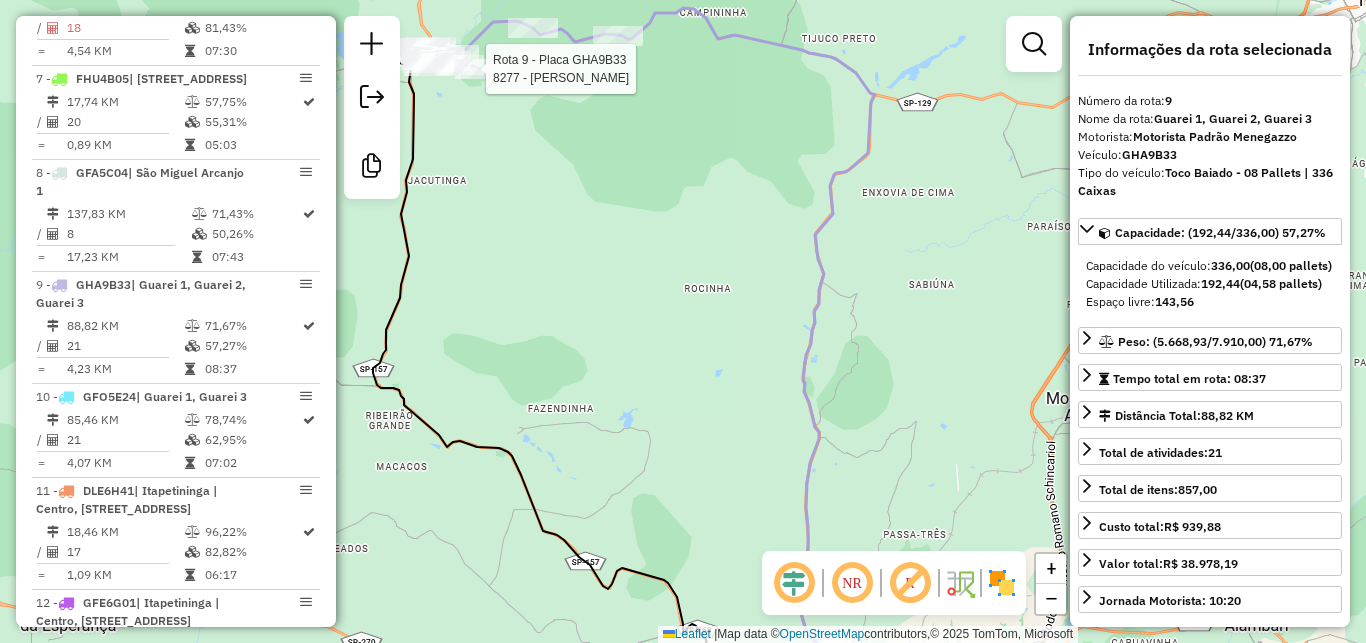 drag, startPoint x: 696, startPoint y: 412, endPoint x: 640, endPoint y: 192, distance: 227.01541 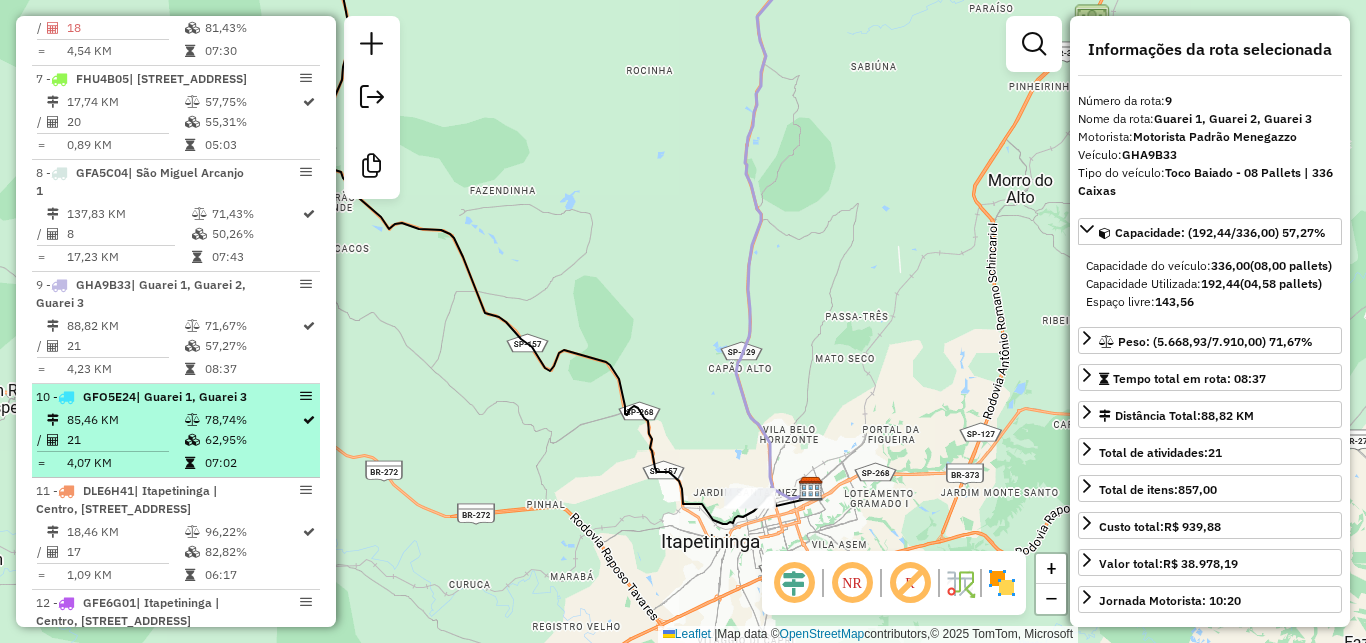 click on "85,46 KM" at bounding box center (125, 420) 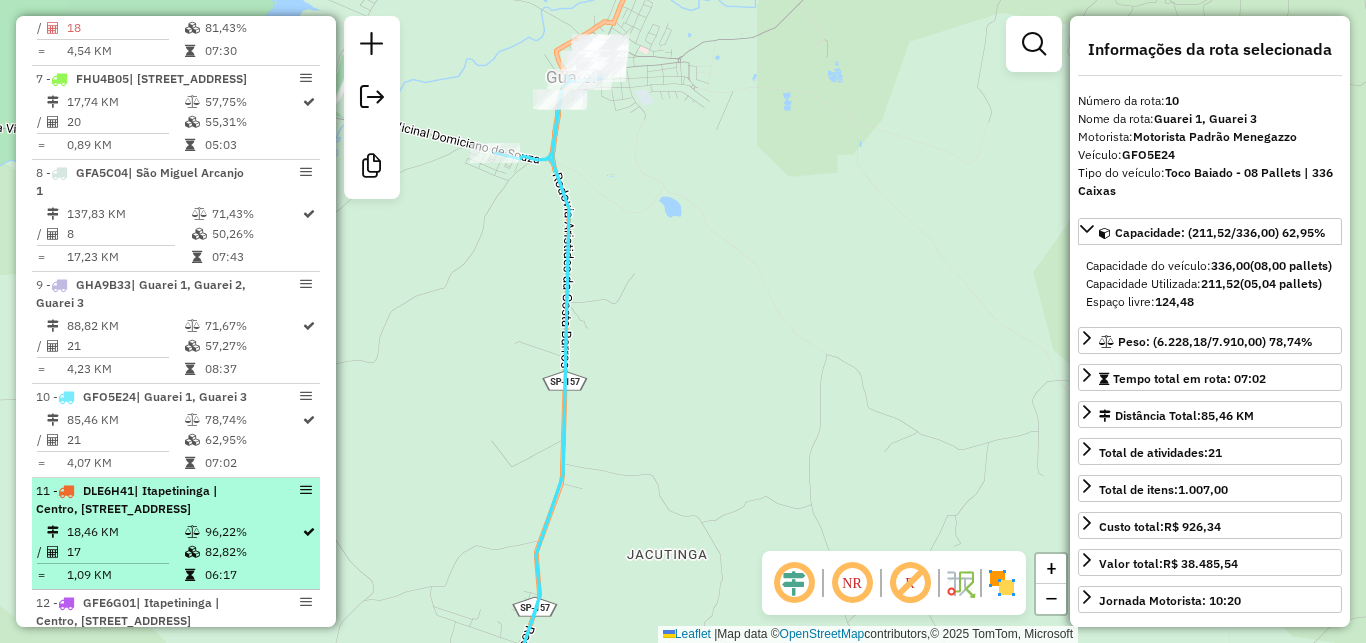 scroll, scrollTop: 1572, scrollLeft: 0, axis: vertical 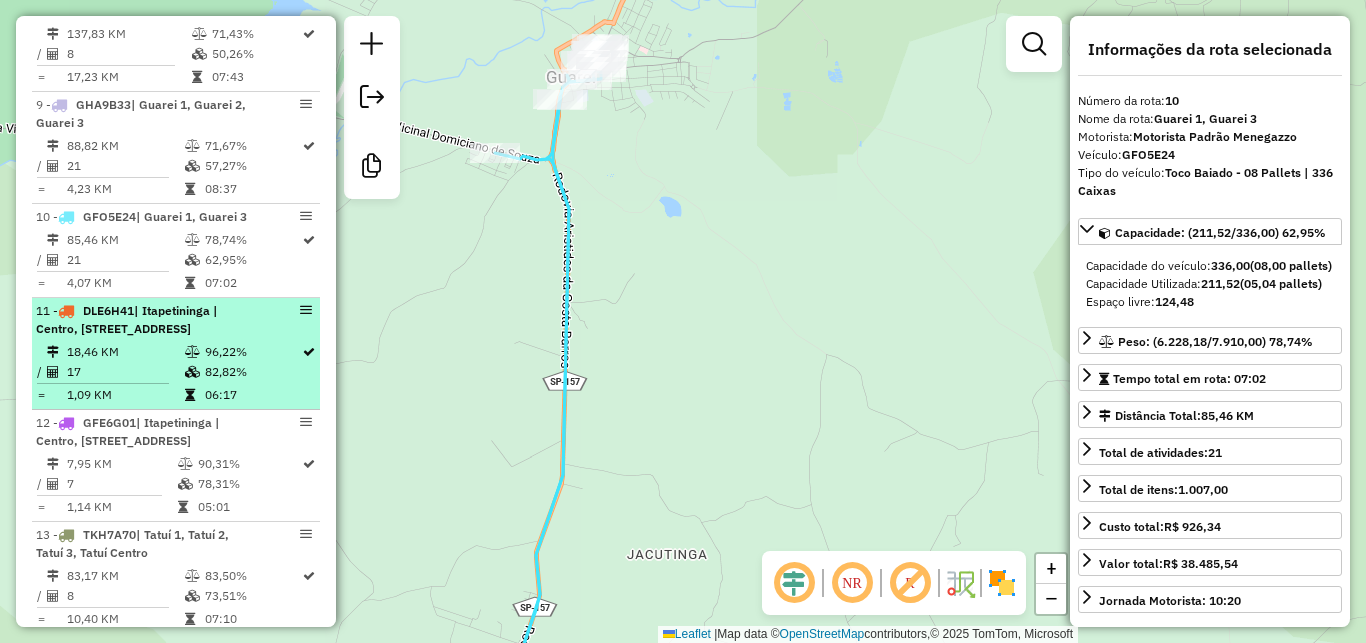 click at bounding box center [194, 352] 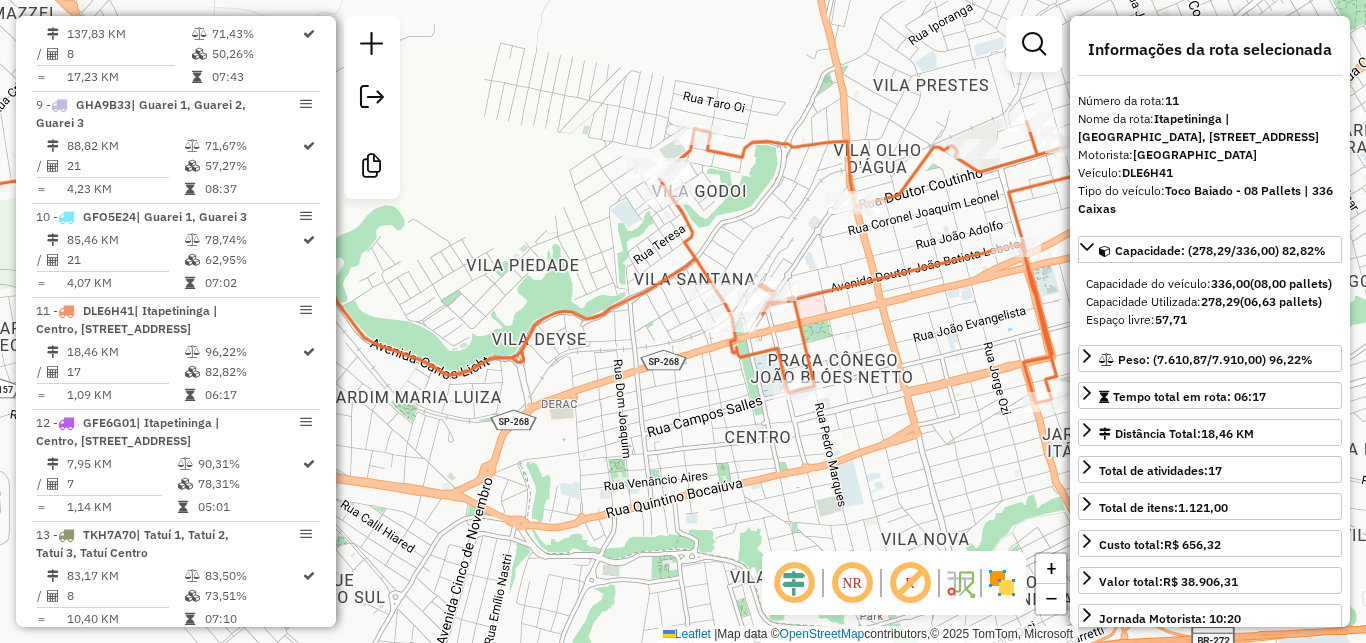 drag, startPoint x: 799, startPoint y: 255, endPoint x: 623, endPoint y: 184, distance: 189.78145 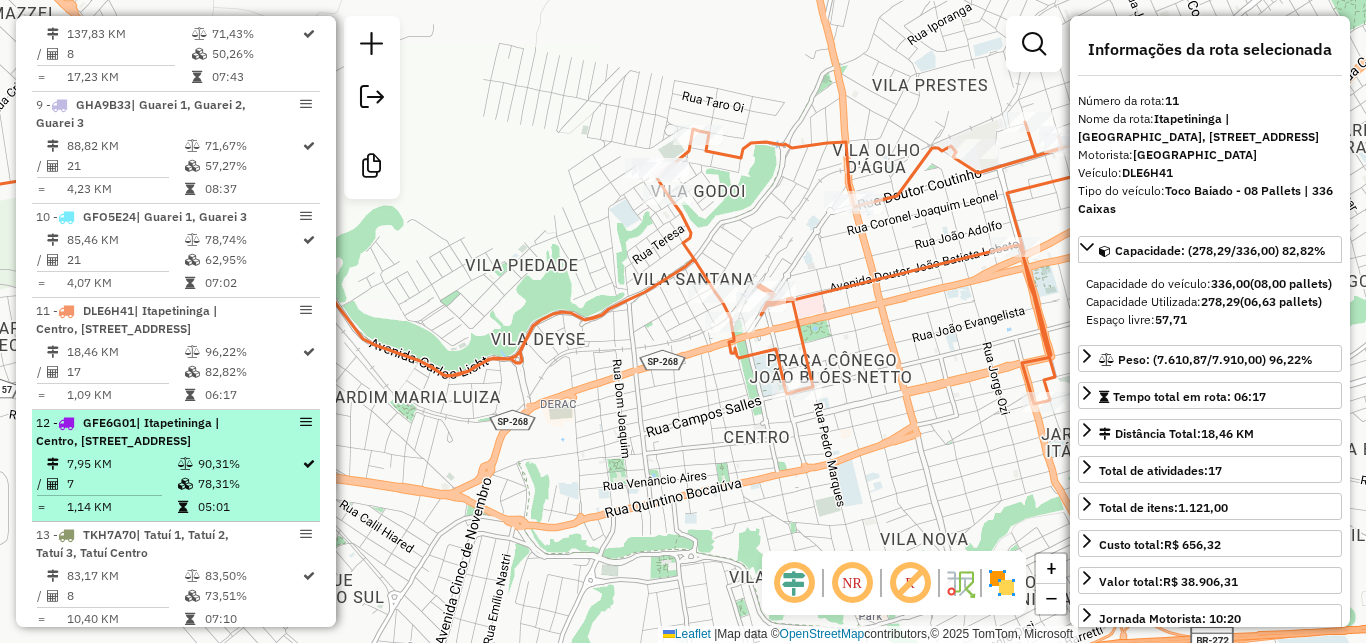 scroll, scrollTop: 1662, scrollLeft: 0, axis: vertical 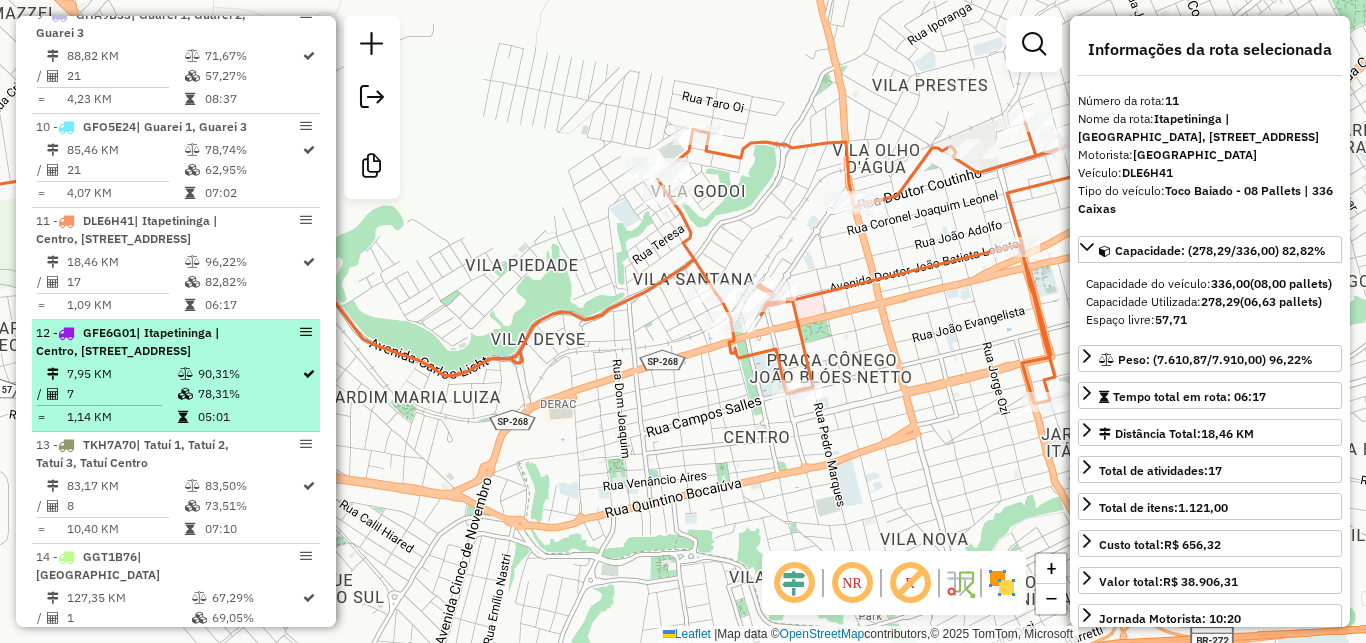 click on "7,95 KM" at bounding box center (121, 374) 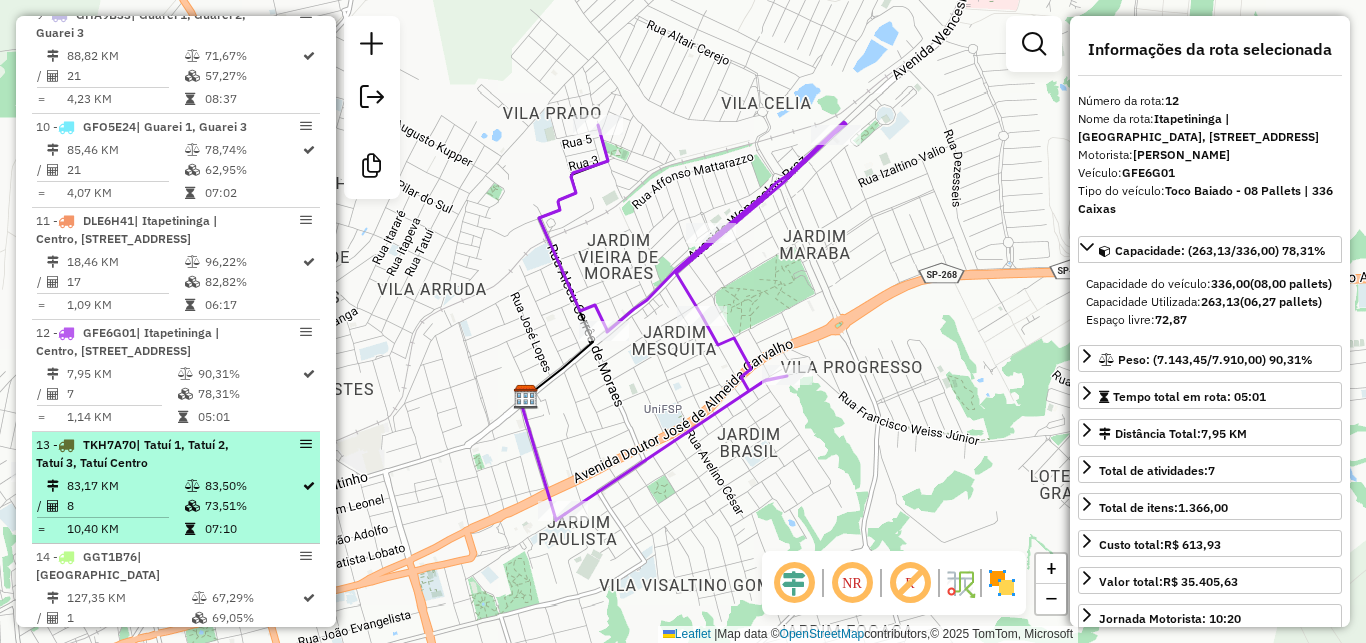 click on "| Tatuí 1, Tatuí 2, Tatuí 3, Tatuí Centro" at bounding box center (132, 453) 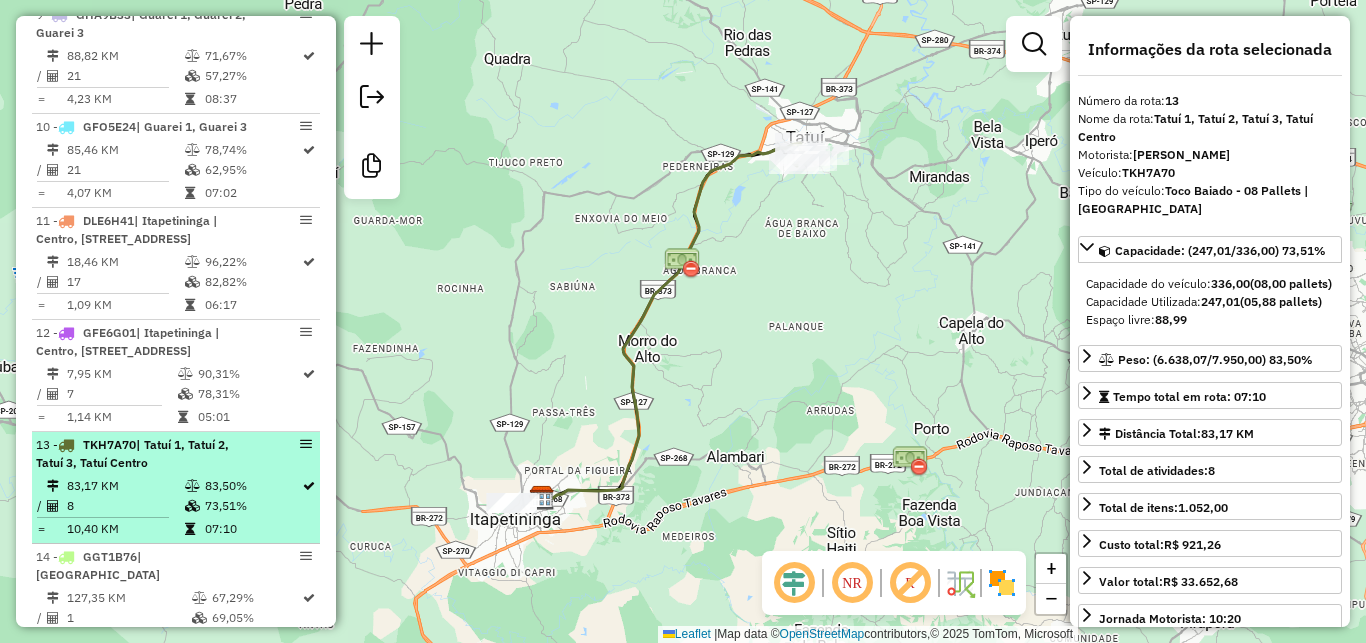 scroll, scrollTop: 1842, scrollLeft: 0, axis: vertical 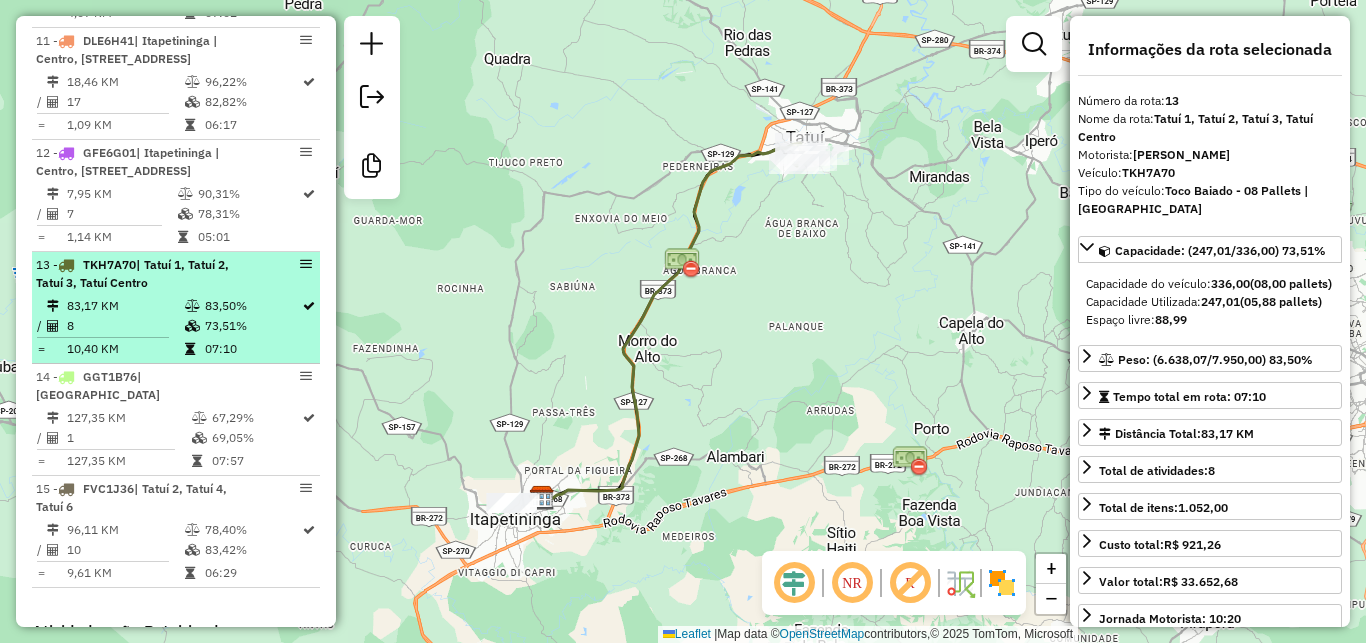 click on "13 -       TKH7A70   | Tatuí 1, Tatuí 2, Tatuí 3, Tatuí Centro" at bounding box center [142, 274] 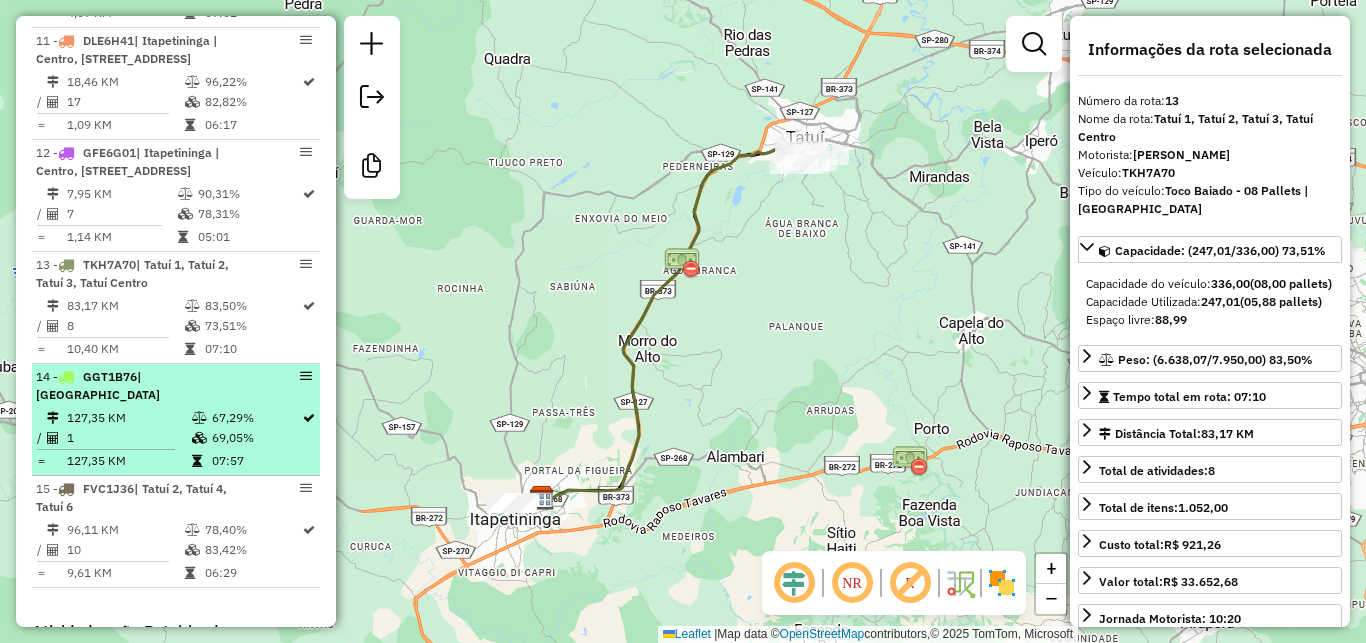 click on "14 -       GGT1B76   | Porangaba   127,35 KM   67,29%  /  1   69,05%     =  127,35 KM   07:57" at bounding box center [176, 420] 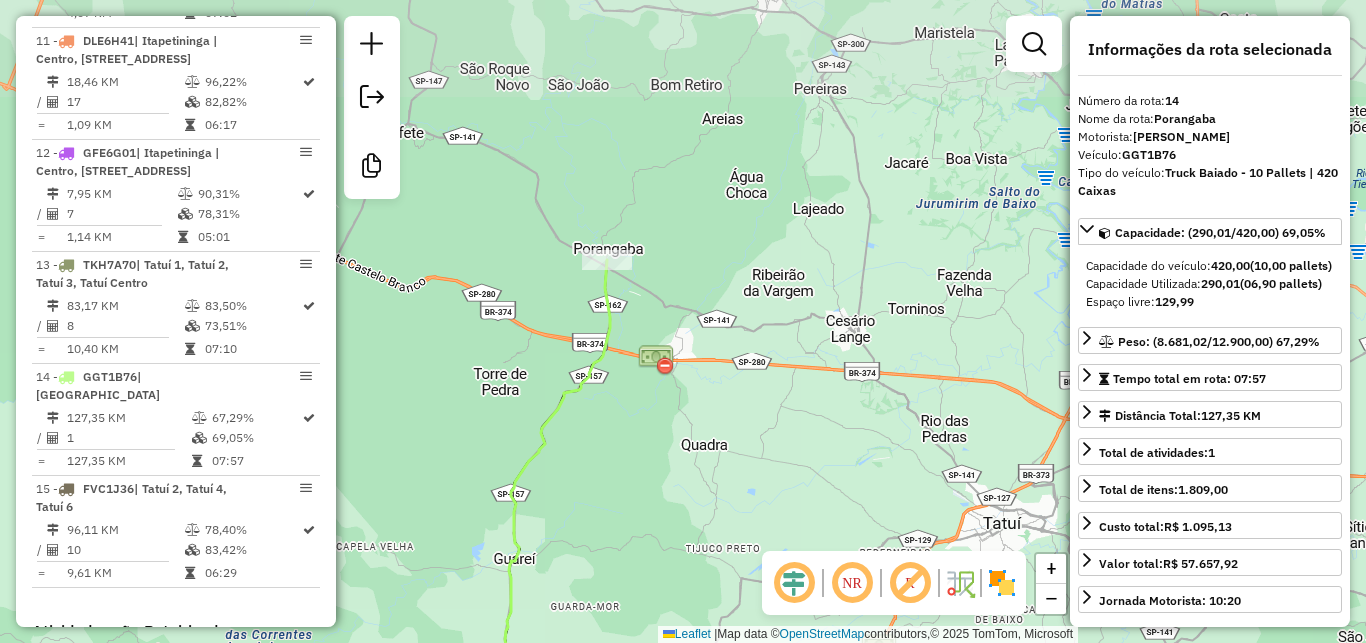 drag, startPoint x: 749, startPoint y: 141, endPoint x: 711, endPoint y: 335, distance: 197.68661 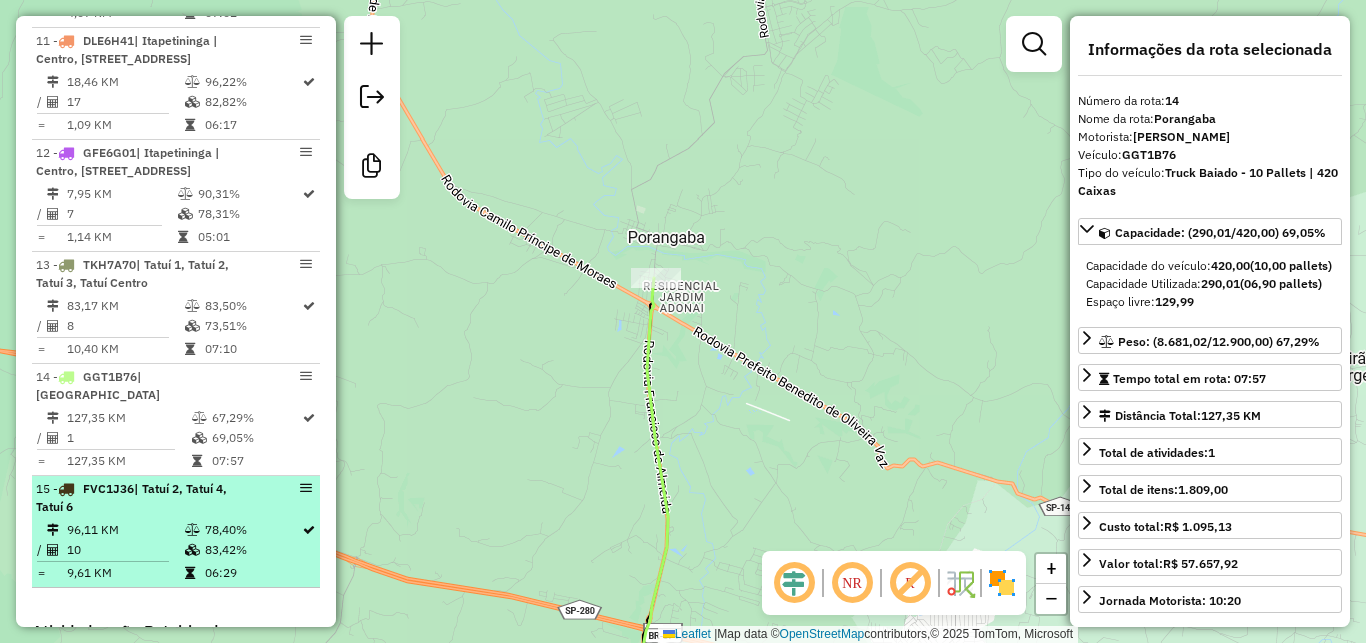 scroll, scrollTop: 1932, scrollLeft: 0, axis: vertical 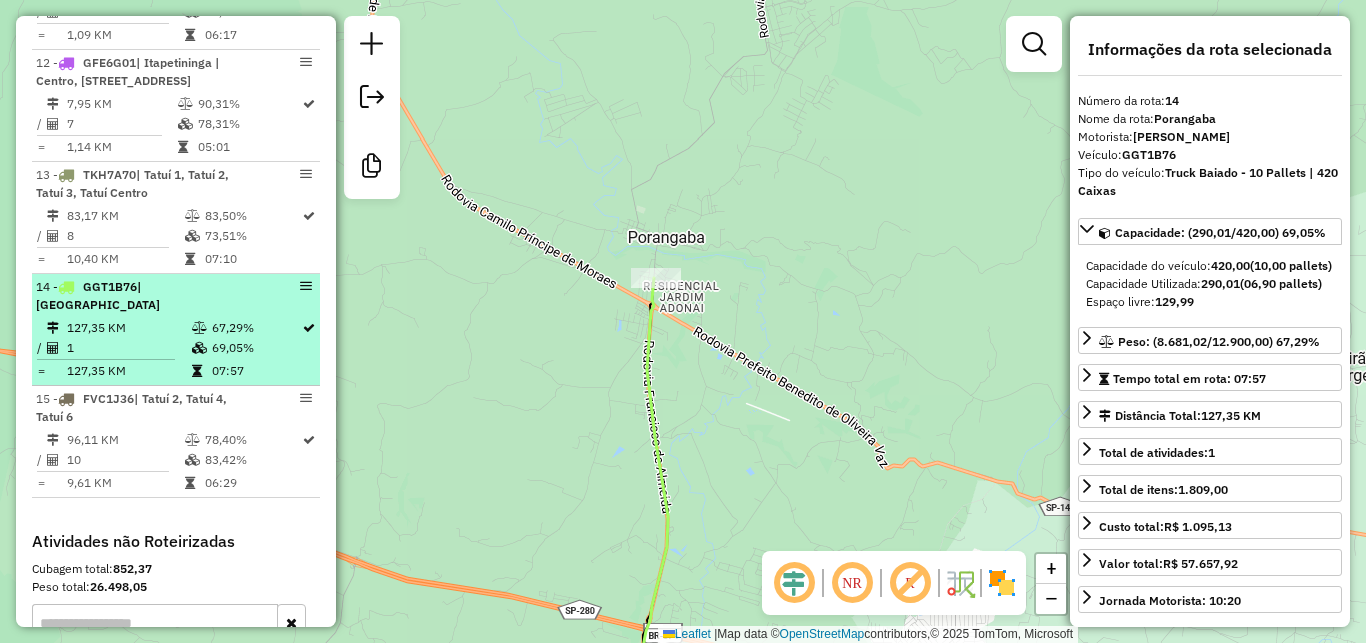 click on "127,35 KM" at bounding box center (128, 328) 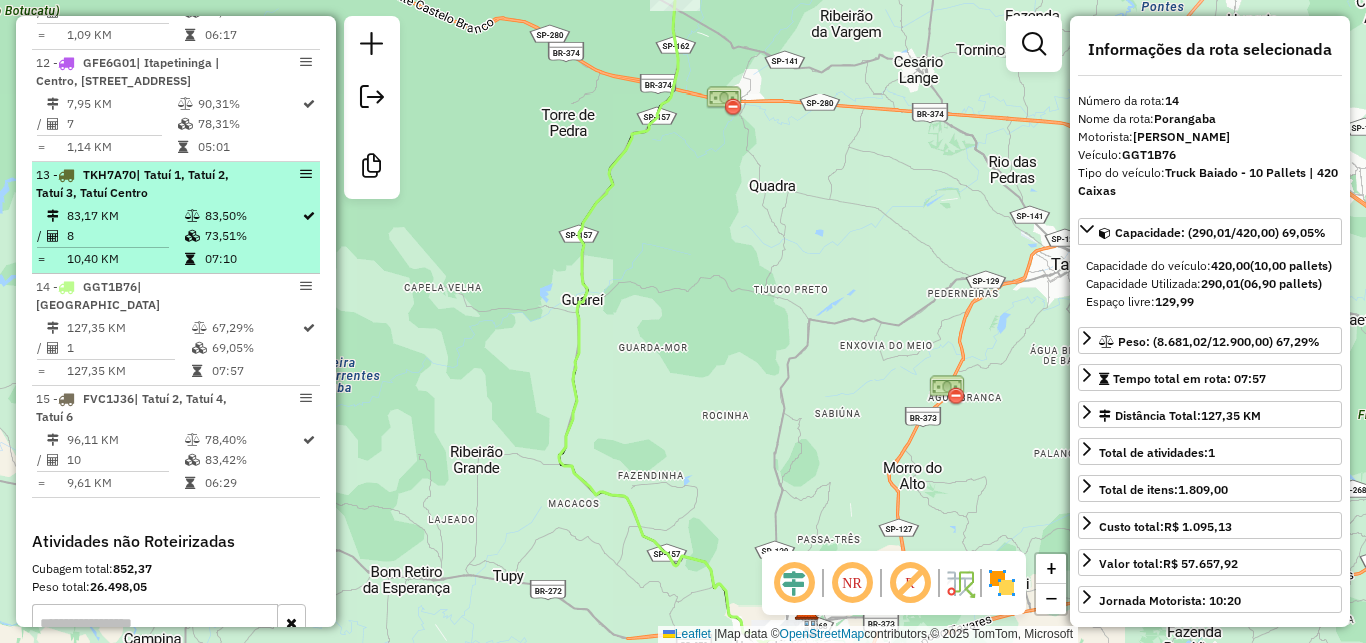 click on "83,17 KM" at bounding box center (125, 216) 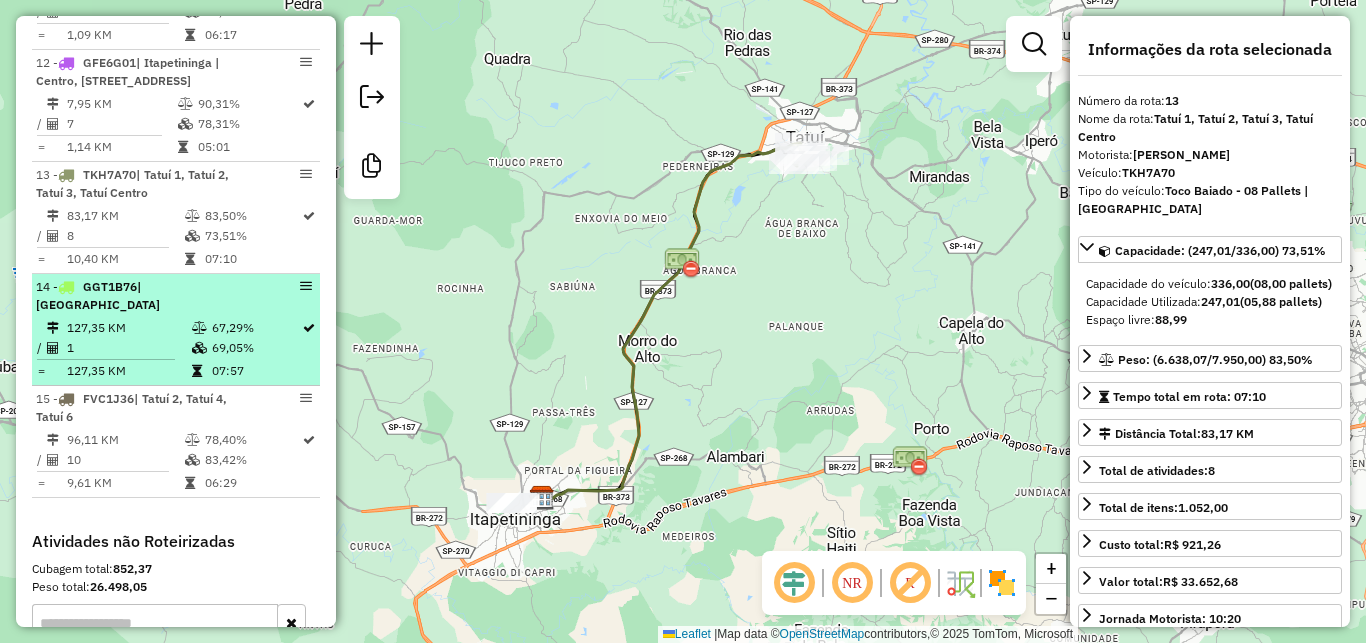 click on "1" at bounding box center [128, 348] 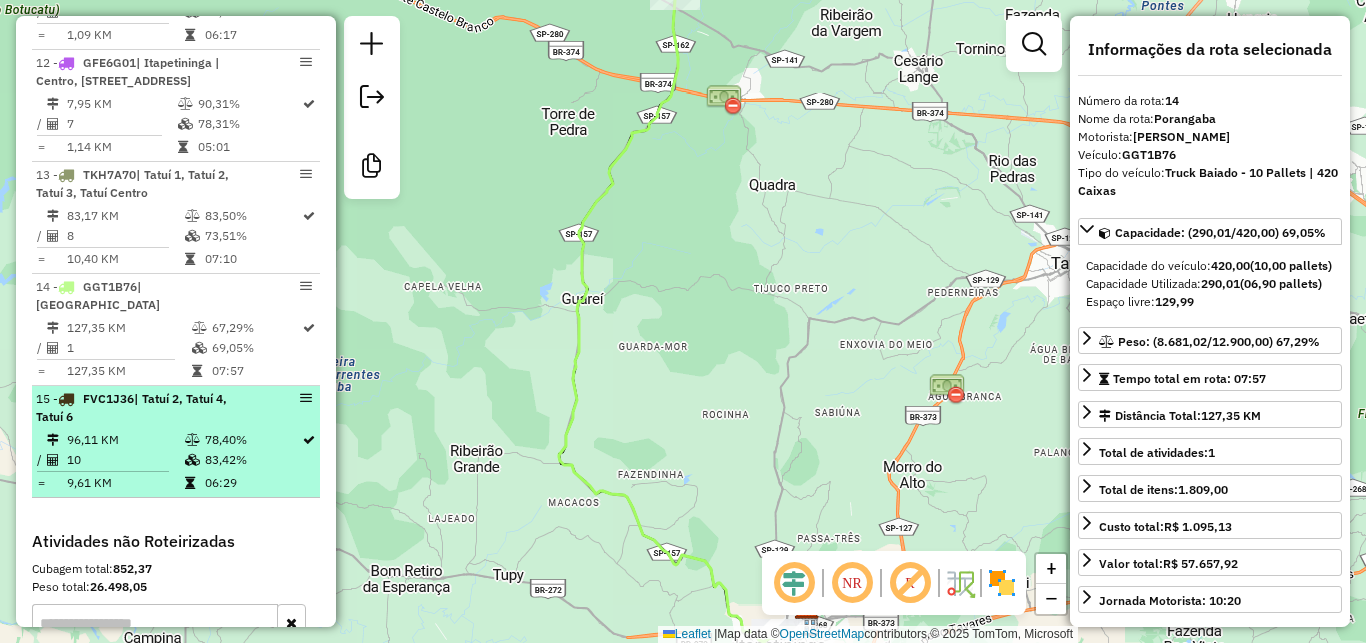 click on "15 -       FVC1J36   | Tatuí 2, Tatuí 4, Tatuí 6  96,11 KM   78,40%  /  10   83,42%     =  9,61 KM   06:29" at bounding box center (176, 442) 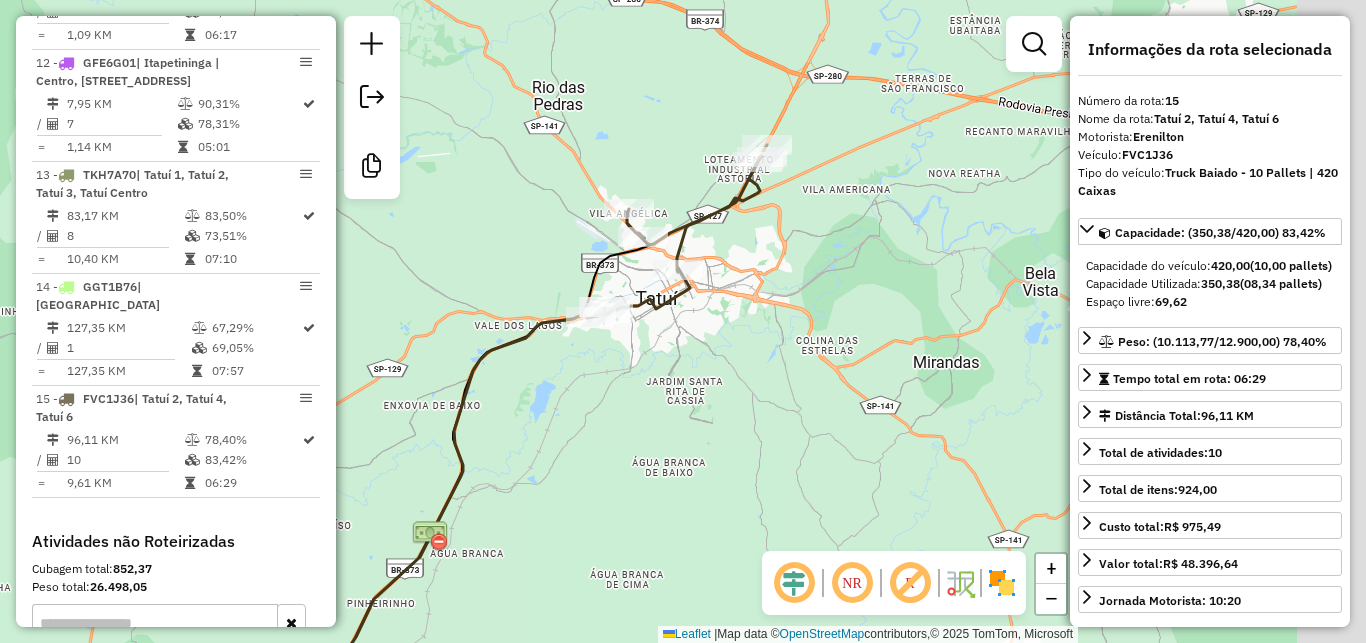 drag, startPoint x: 840, startPoint y: 216, endPoint x: 717, endPoint y: 330, distance: 167.7051 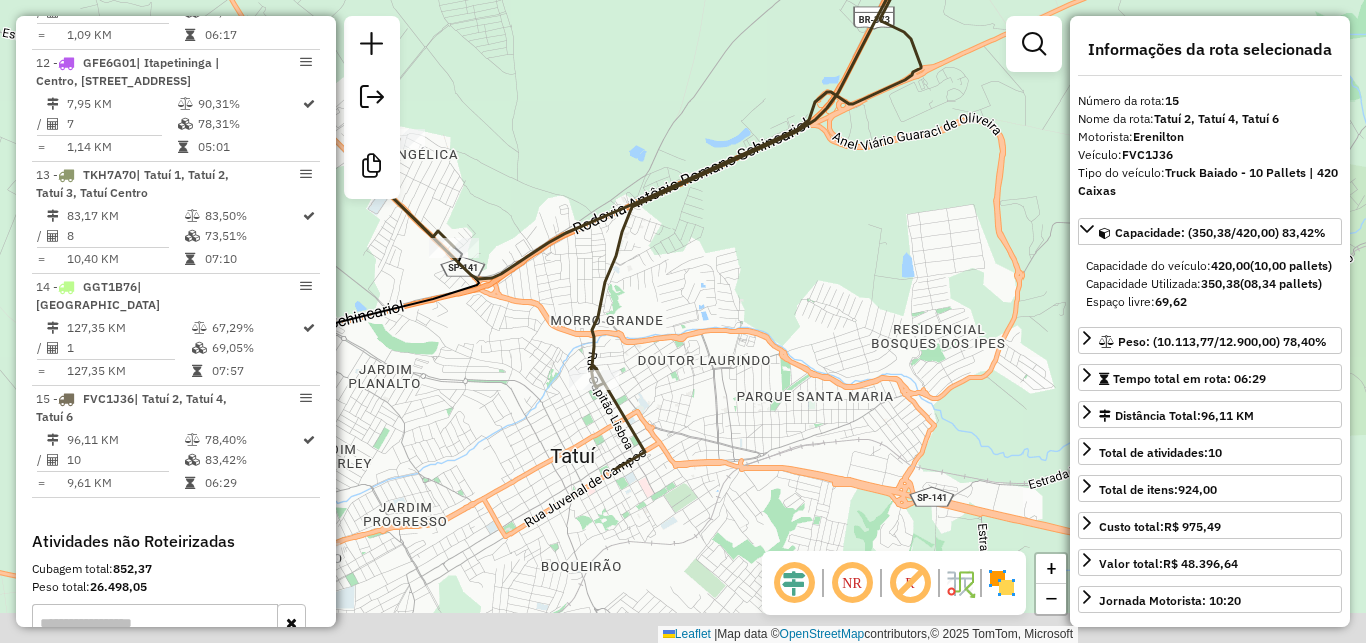 drag, startPoint x: 633, startPoint y: 474, endPoint x: 685, endPoint y: 231, distance: 248.50151 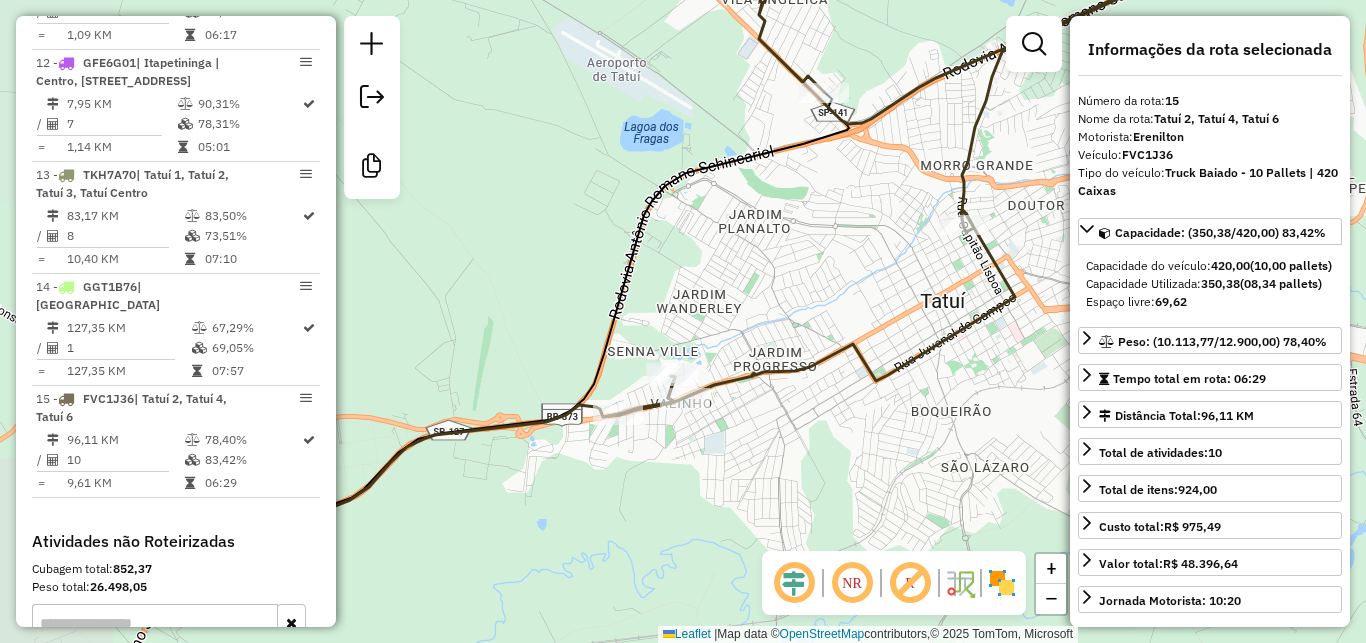drag, startPoint x: 474, startPoint y: 443, endPoint x: 739, endPoint y: 345, distance: 282.54025 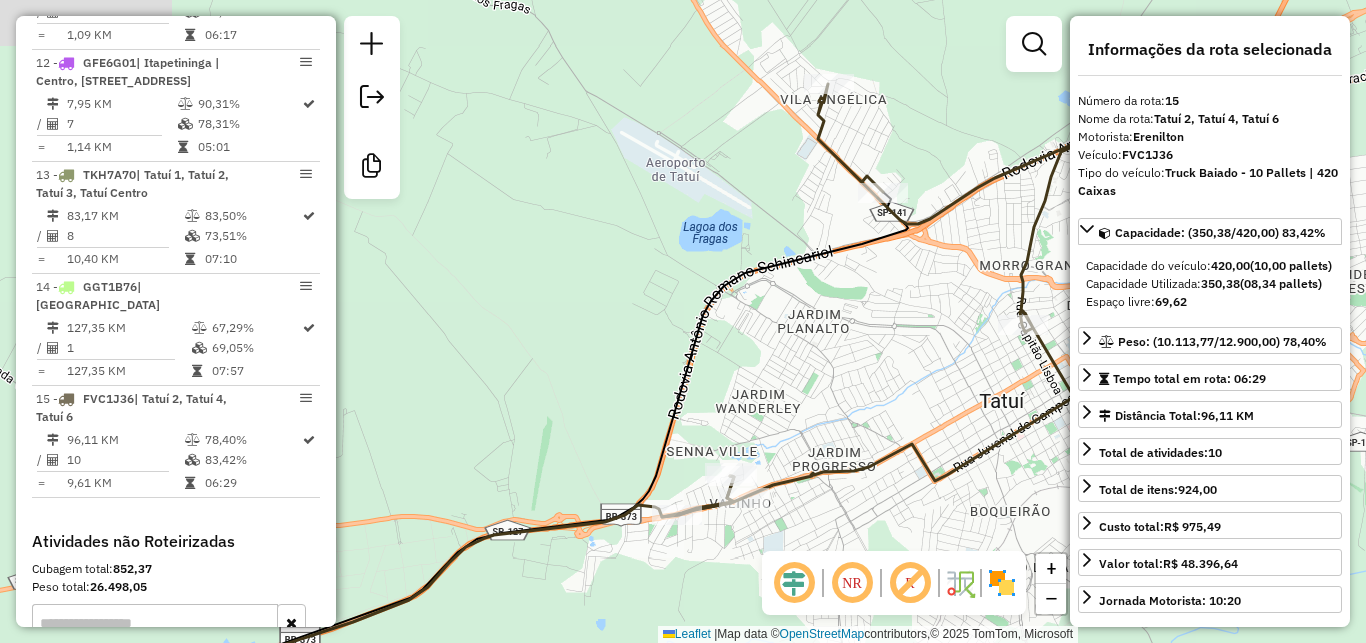 drag, startPoint x: 855, startPoint y: 237, endPoint x: 909, endPoint y: 352, distance: 127.04723 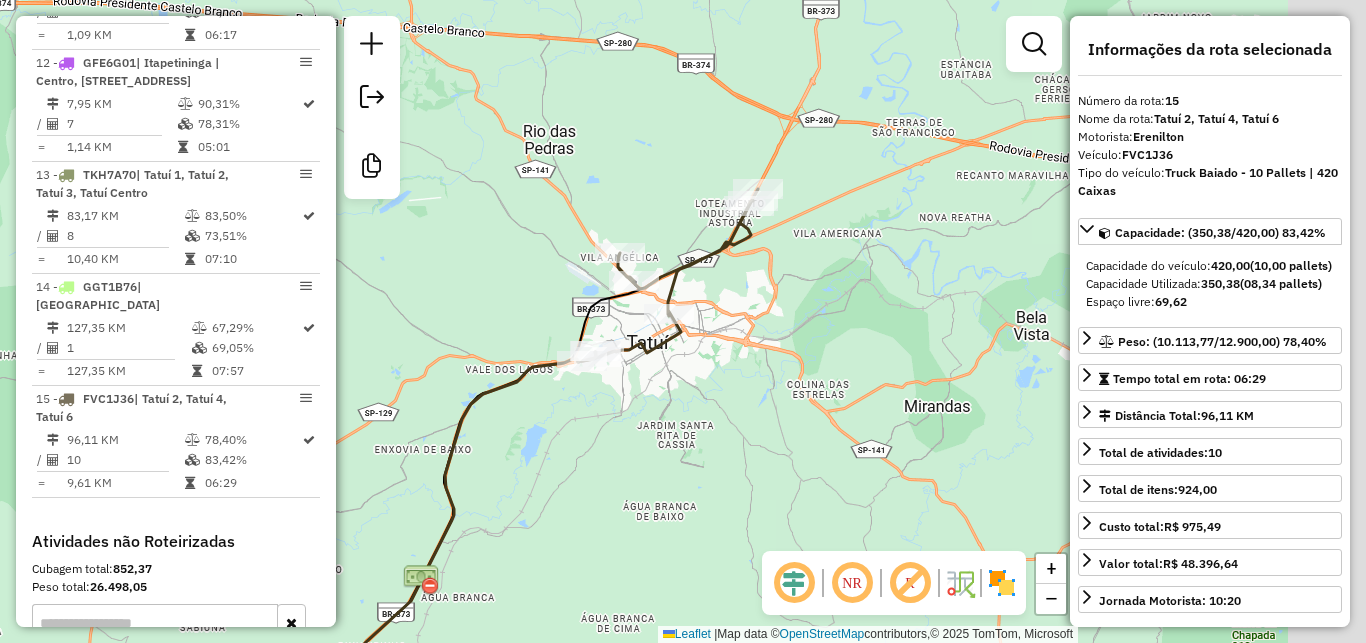 drag, startPoint x: 981, startPoint y: 280, endPoint x: 805, endPoint y: 320, distance: 180.48822 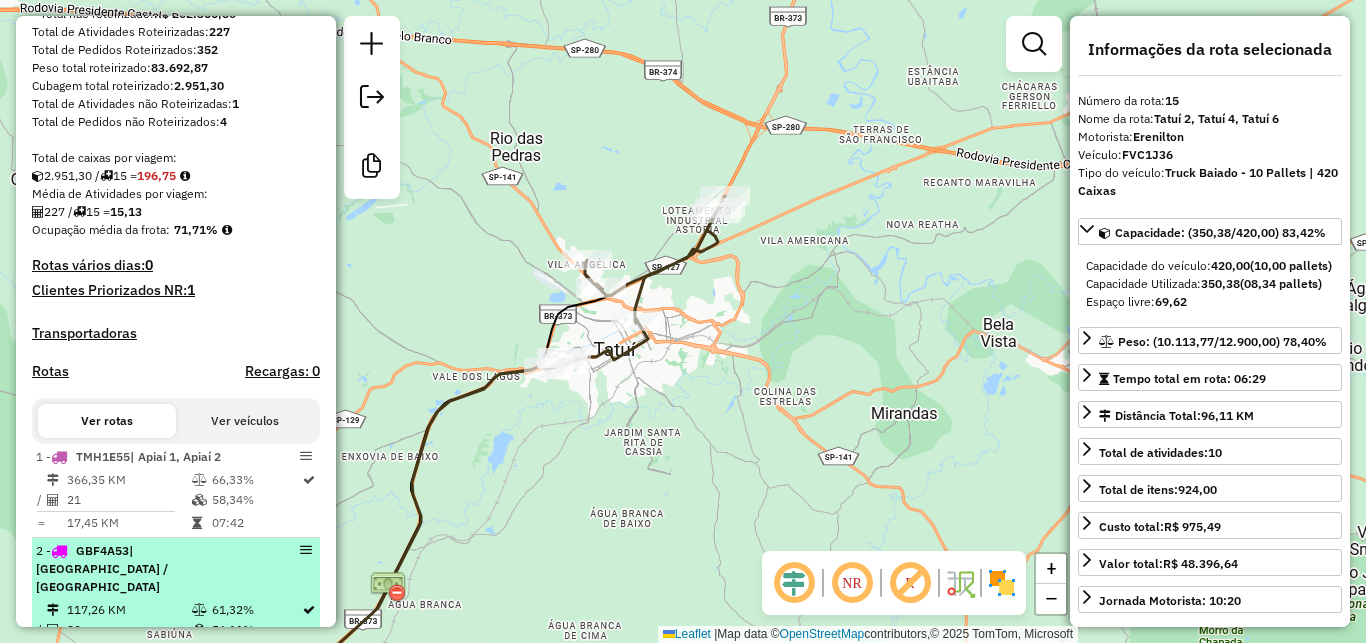 scroll, scrollTop: 540, scrollLeft: 0, axis: vertical 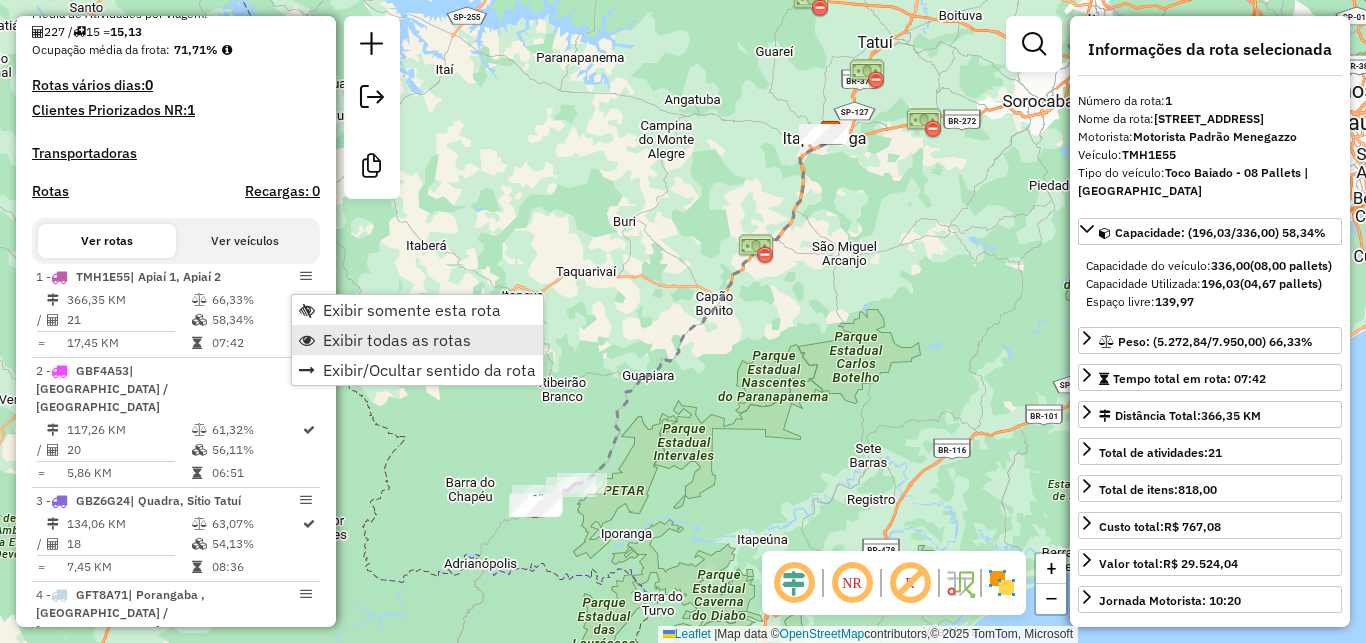 click on "Exibir todas as rotas" at bounding box center (397, 340) 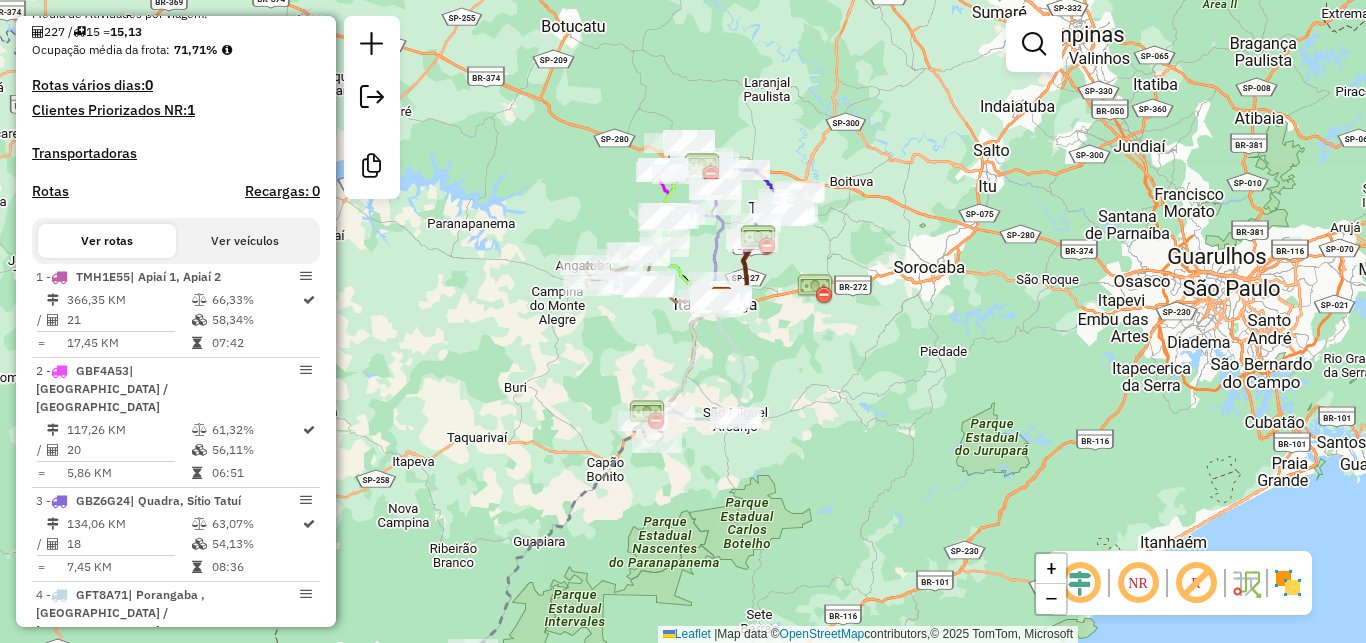 drag, startPoint x: 681, startPoint y: 226, endPoint x: 572, endPoint y: 392, distance: 198.58751 